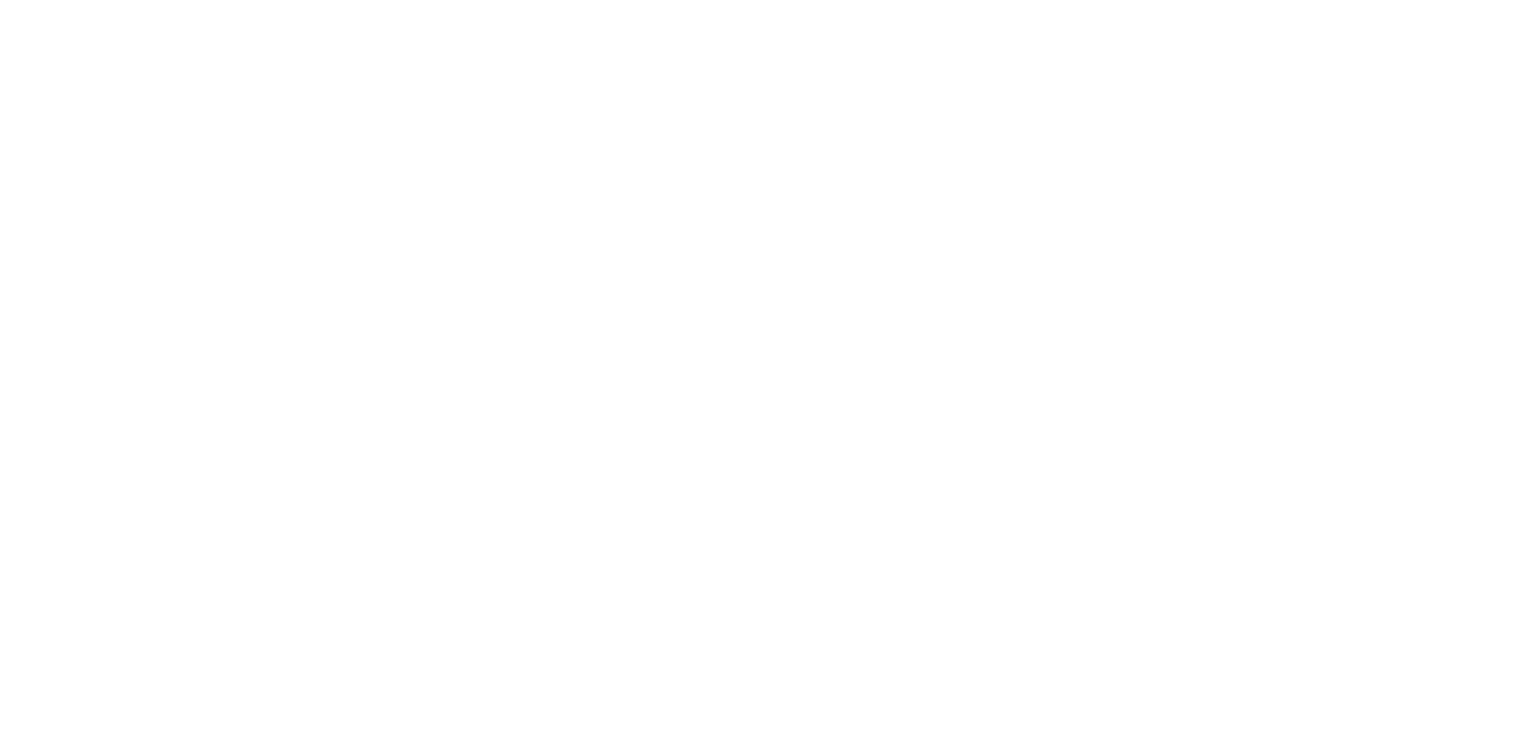 scroll, scrollTop: 0, scrollLeft: 0, axis: both 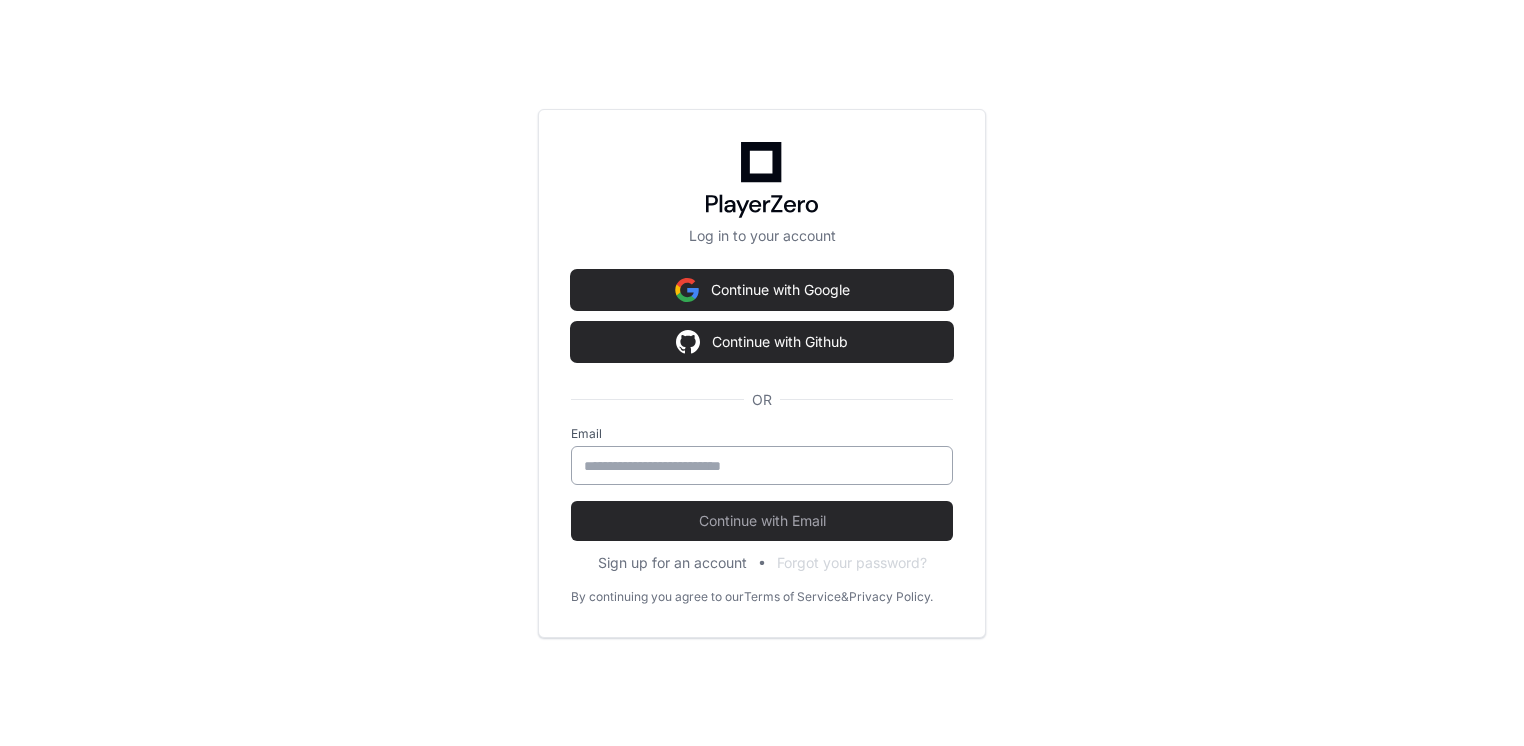 click at bounding box center (762, 465) 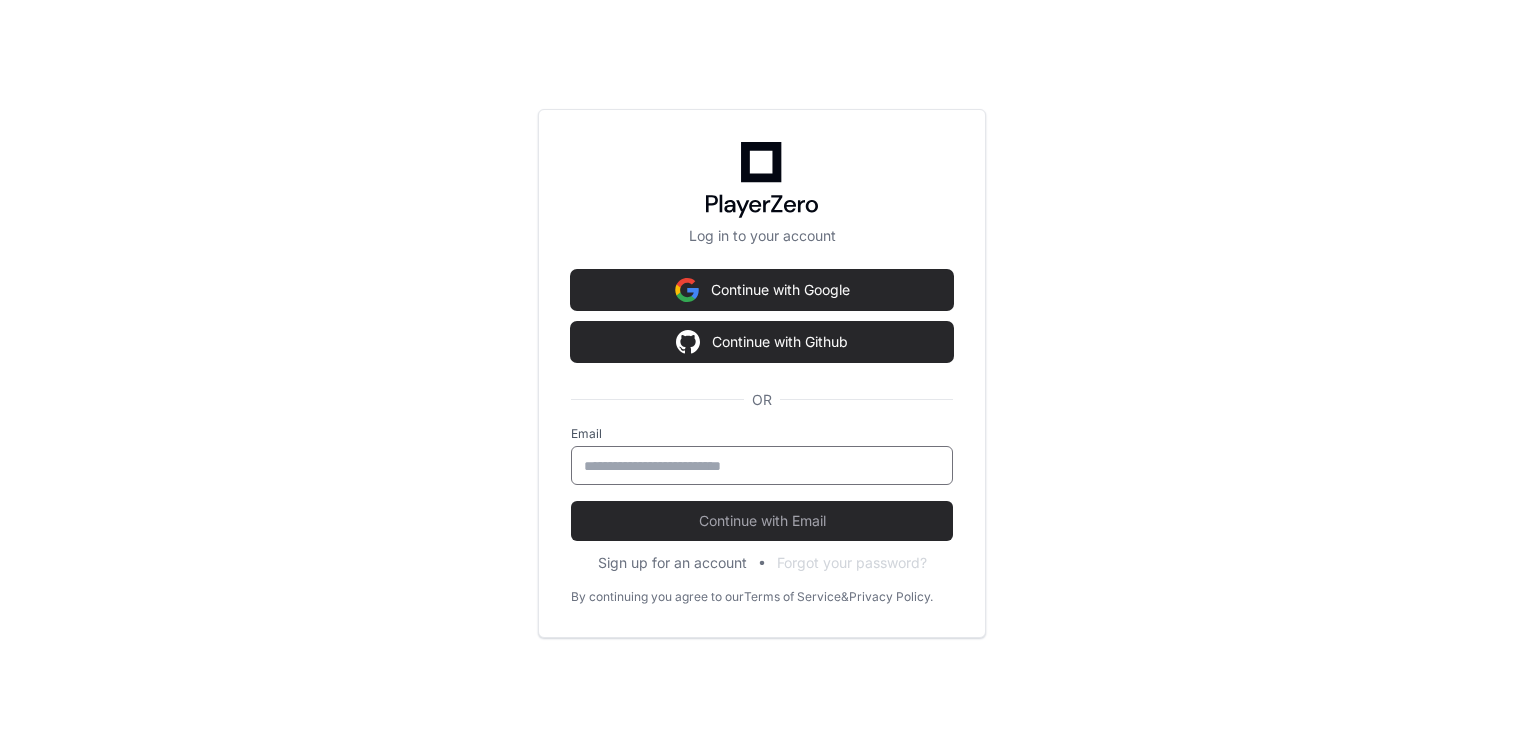 click at bounding box center [762, 466] 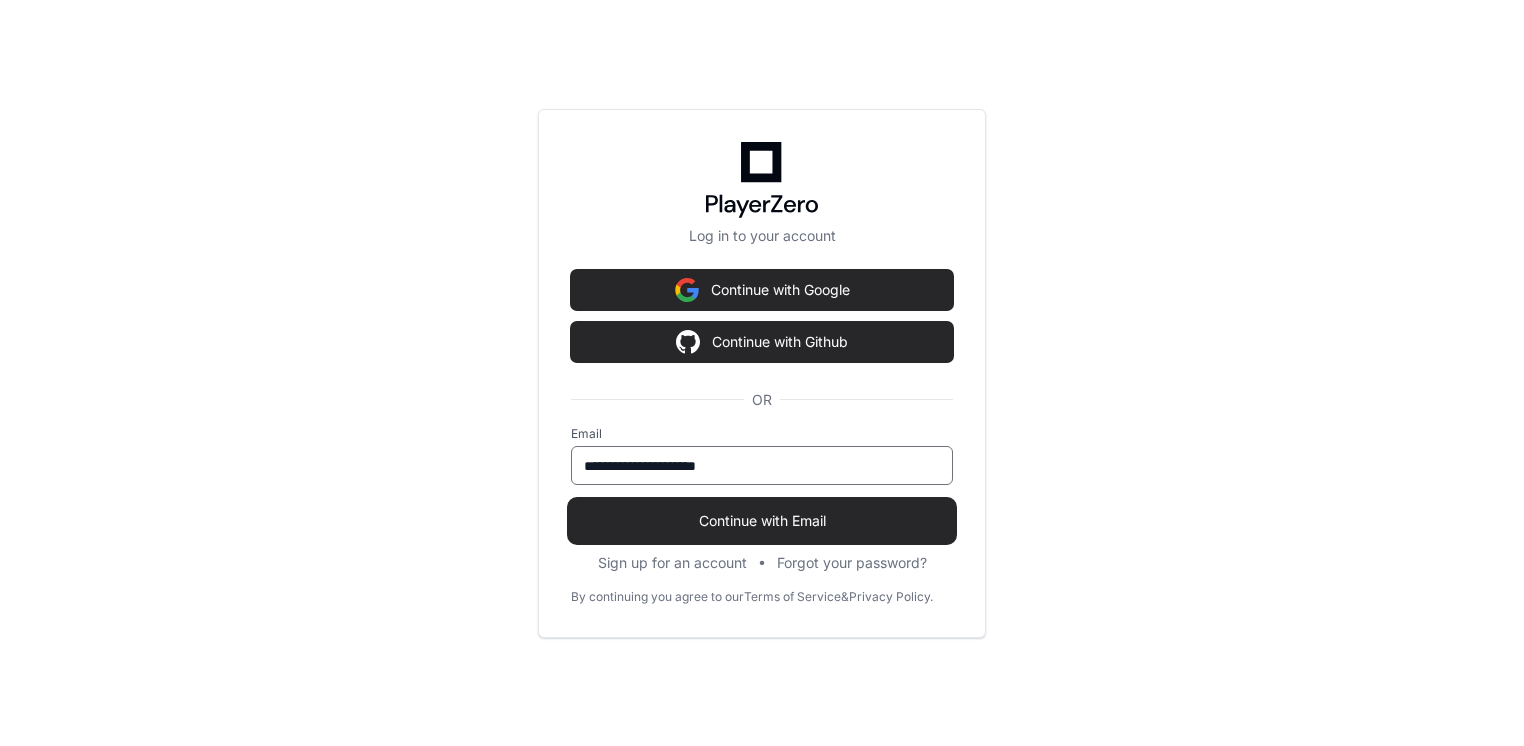 type on "**********" 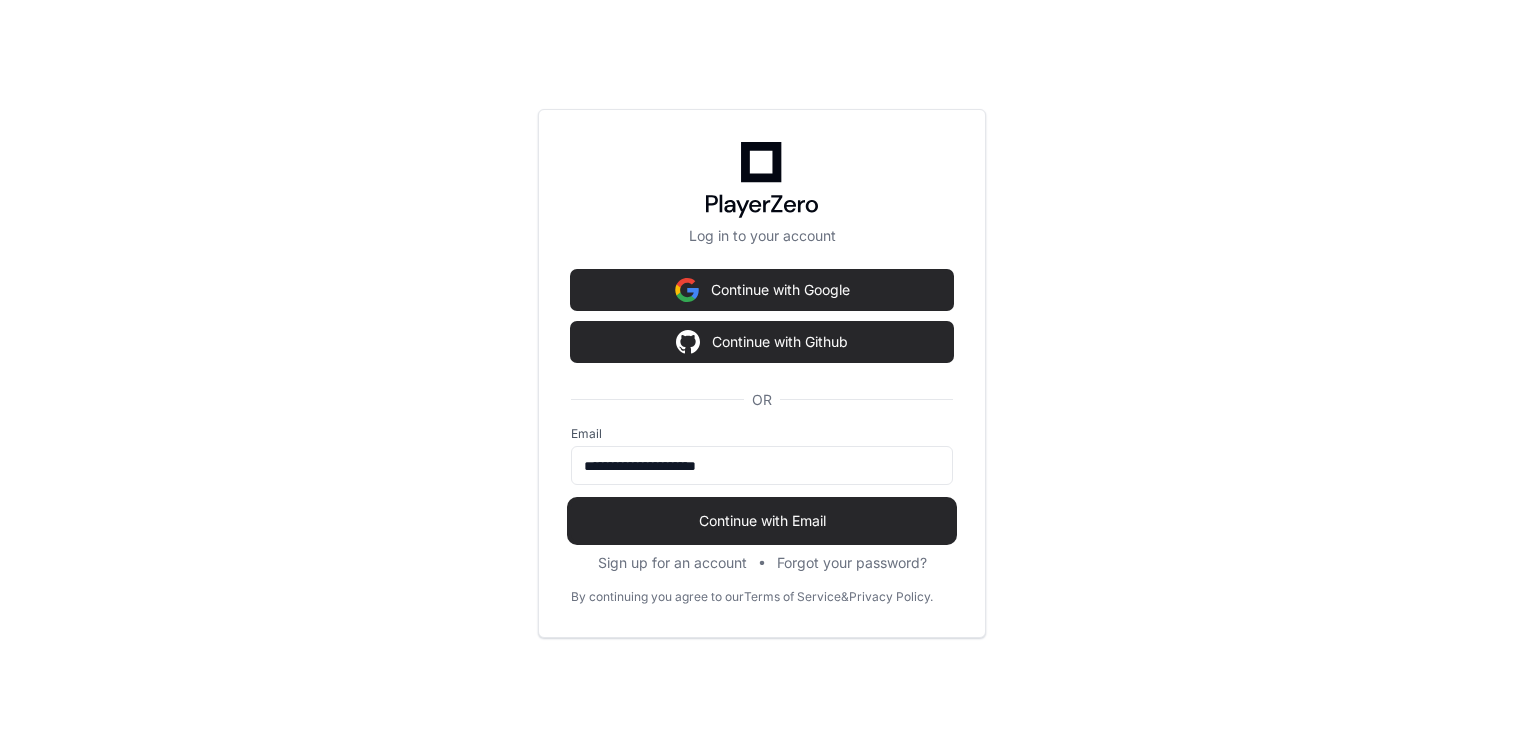 click on "Continue with Email" at bounding box center [762, 521] 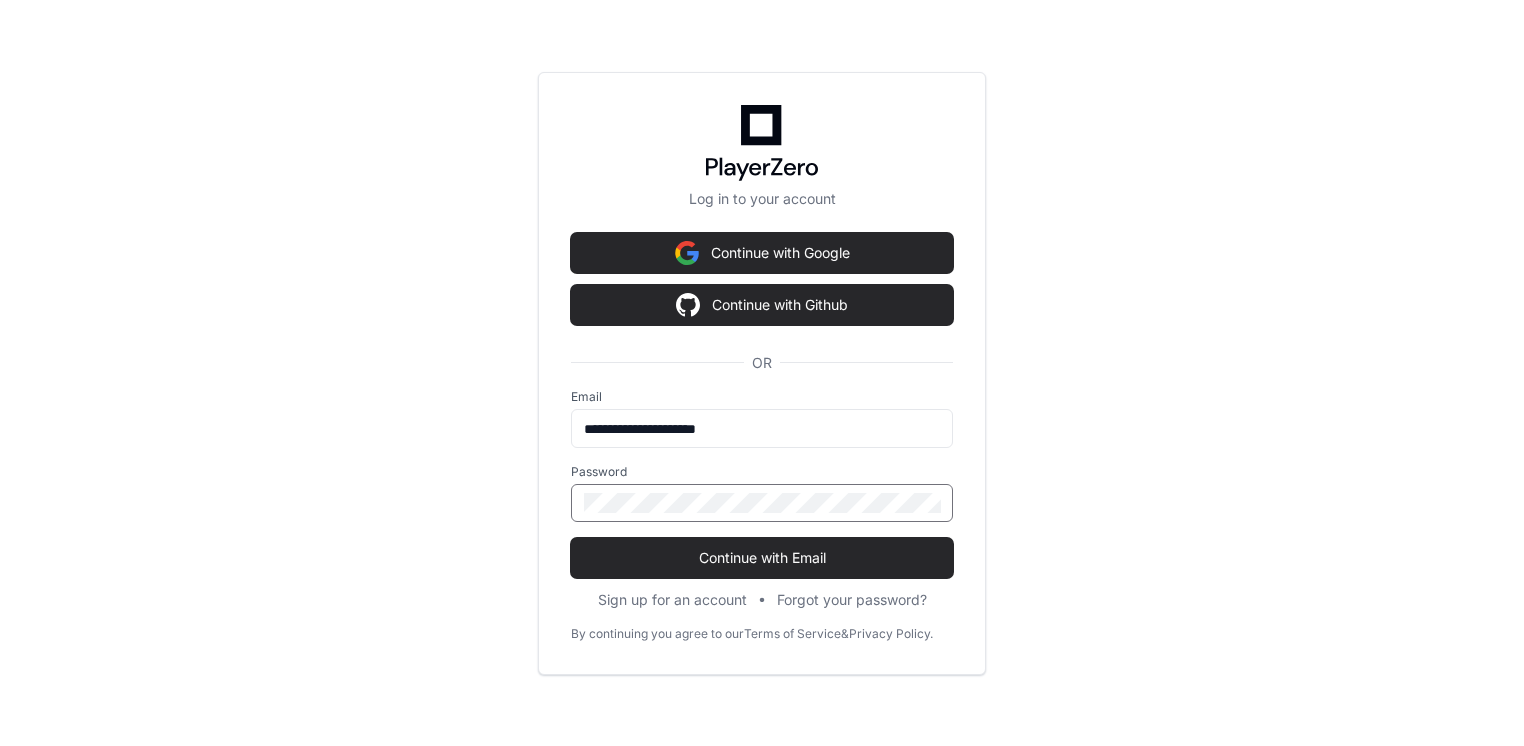 click at bounding box center [762, 503] 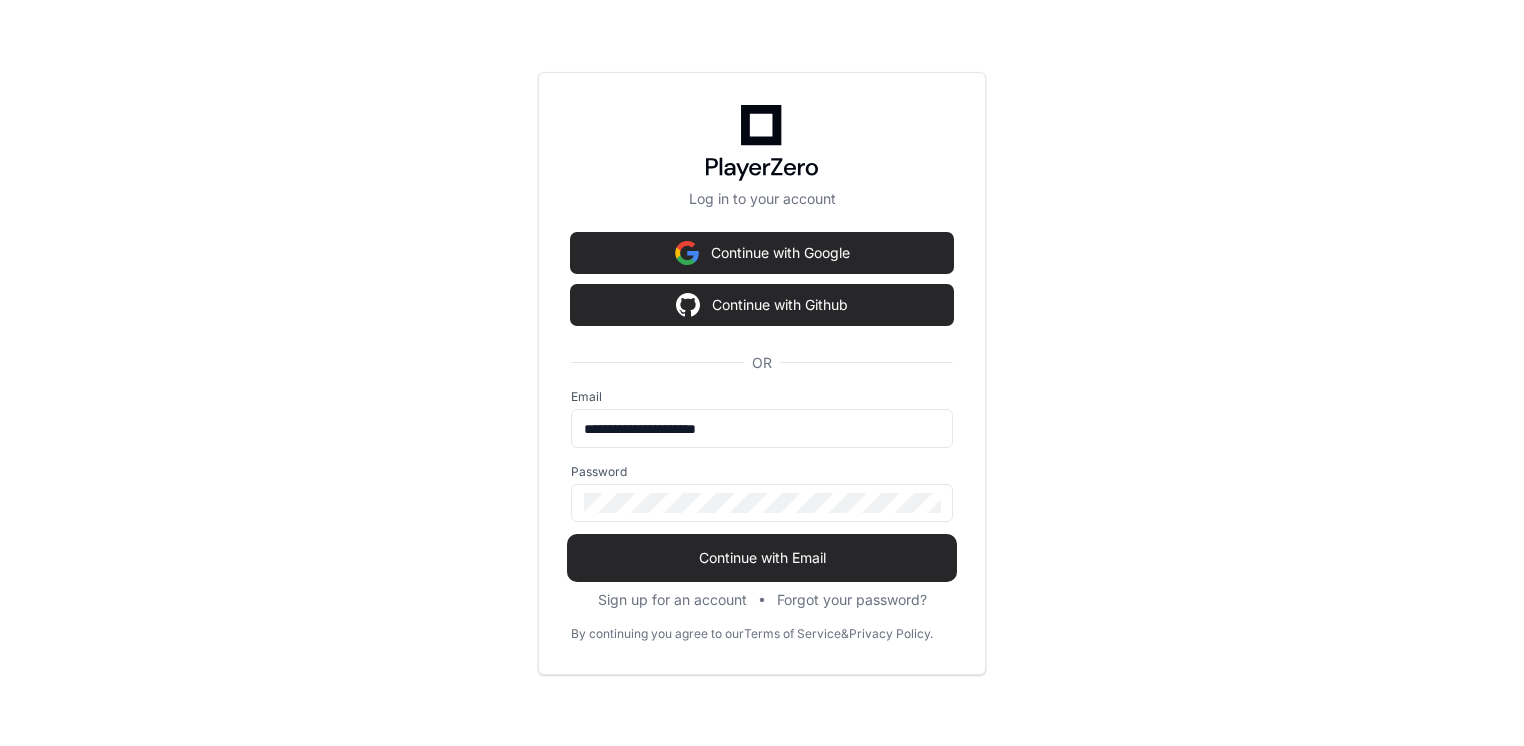 click on "Continue with Email" at bounding box center (762, 558) 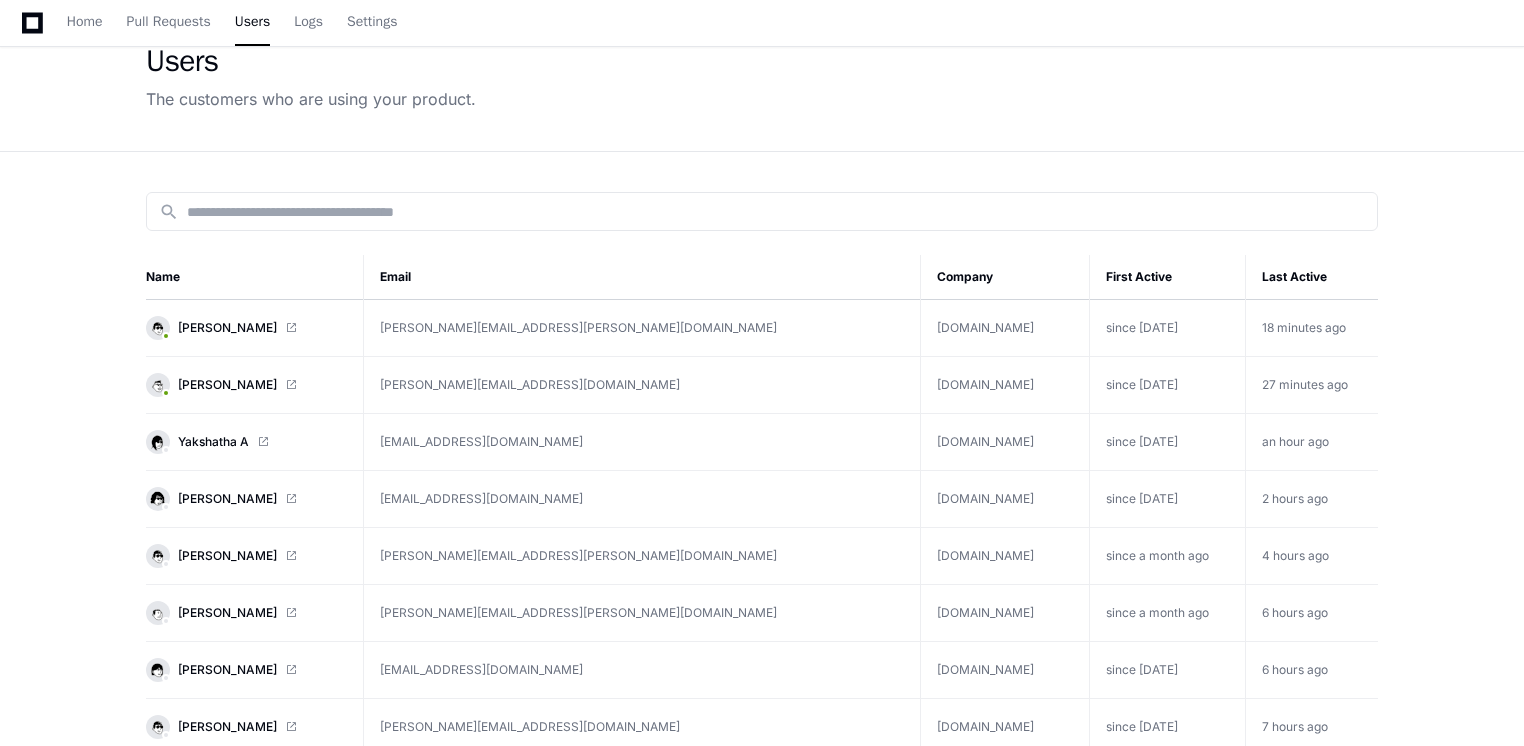 scroll, scrollTop: 0, scrollLeft: 0, axis: both 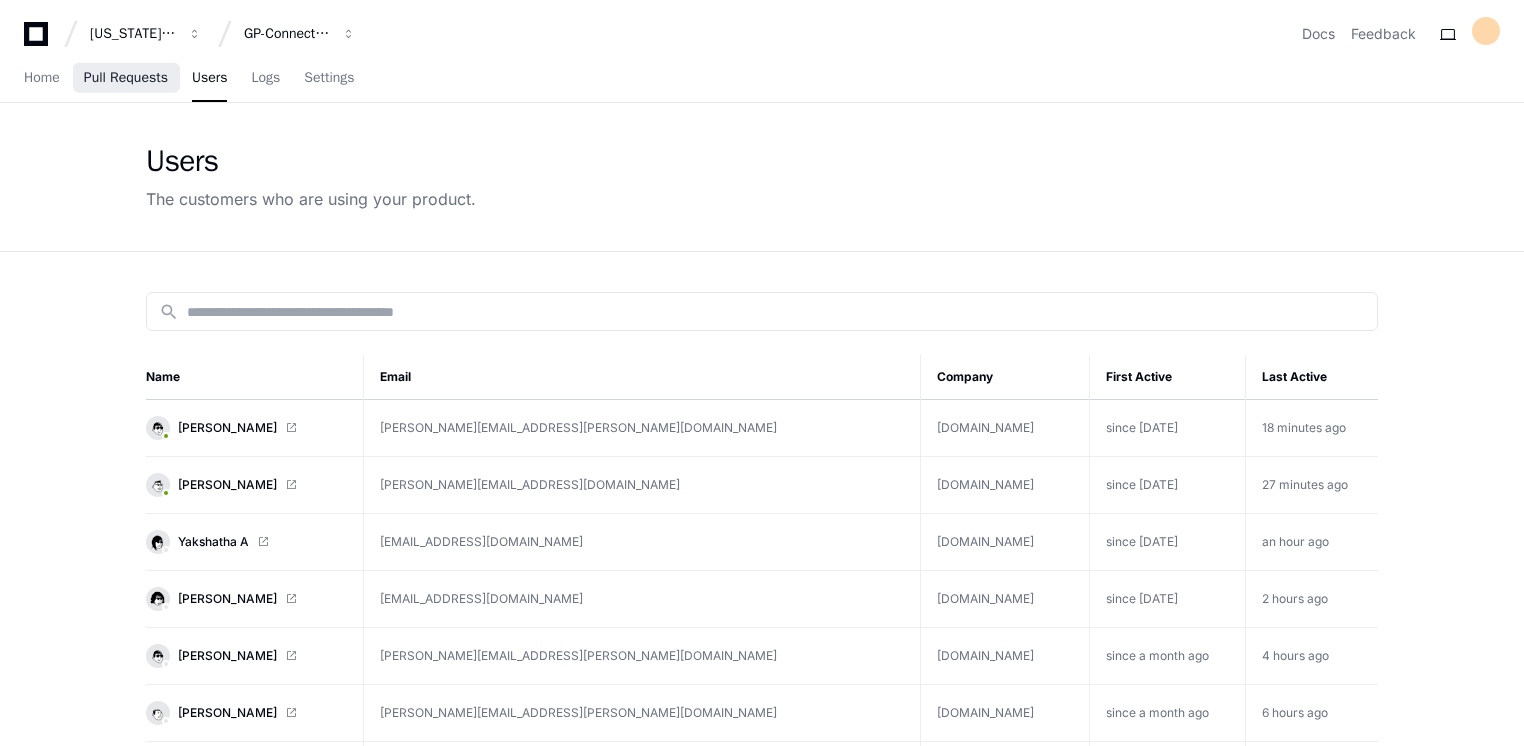 click on "Pull Requests" at bounding box center (126, 78) 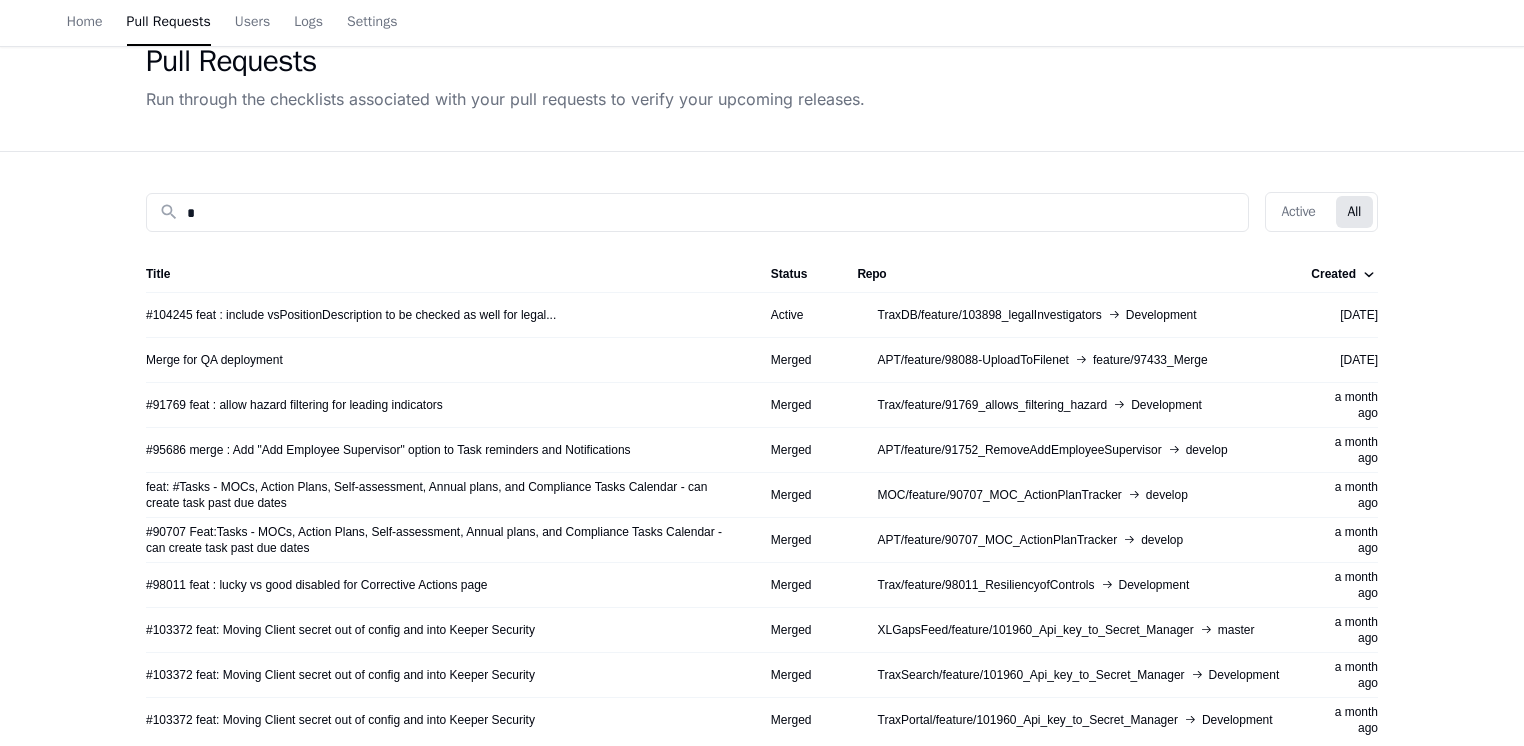 scroll, scrollTop: 0, scrollLeft: 0, axis: both 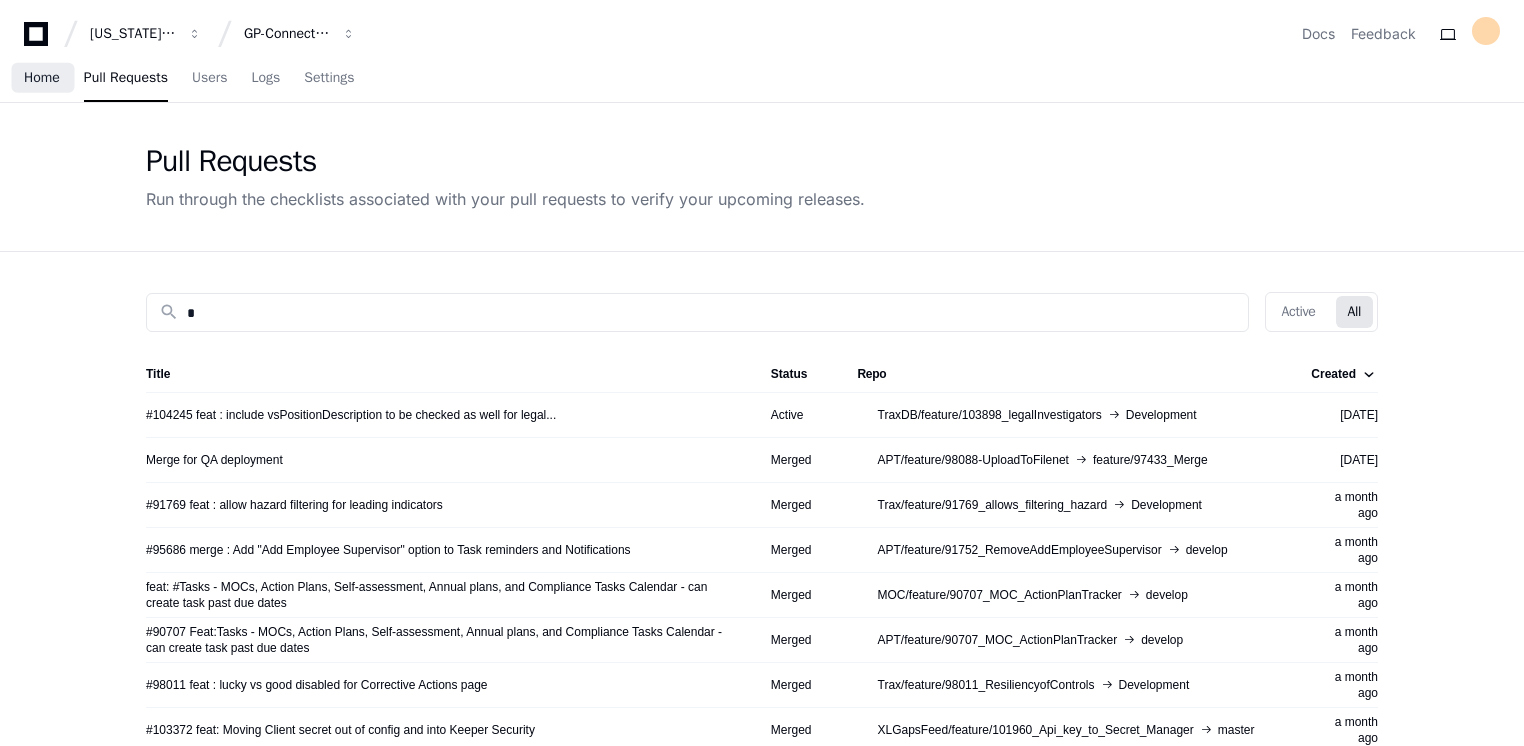 click on "Home" at bounding box center (42, 78) 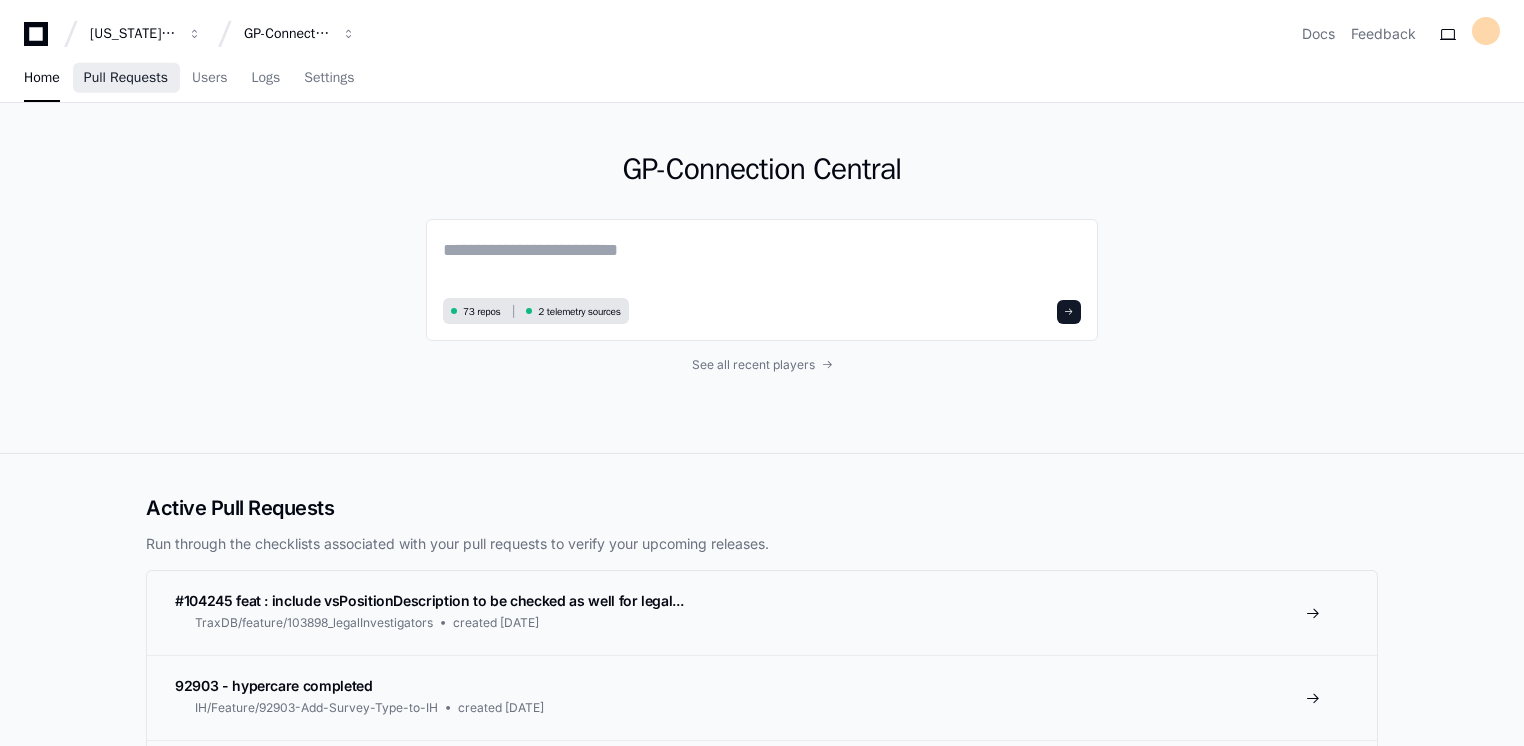 click on "Pull Requests" at bounding box center (126, 78) 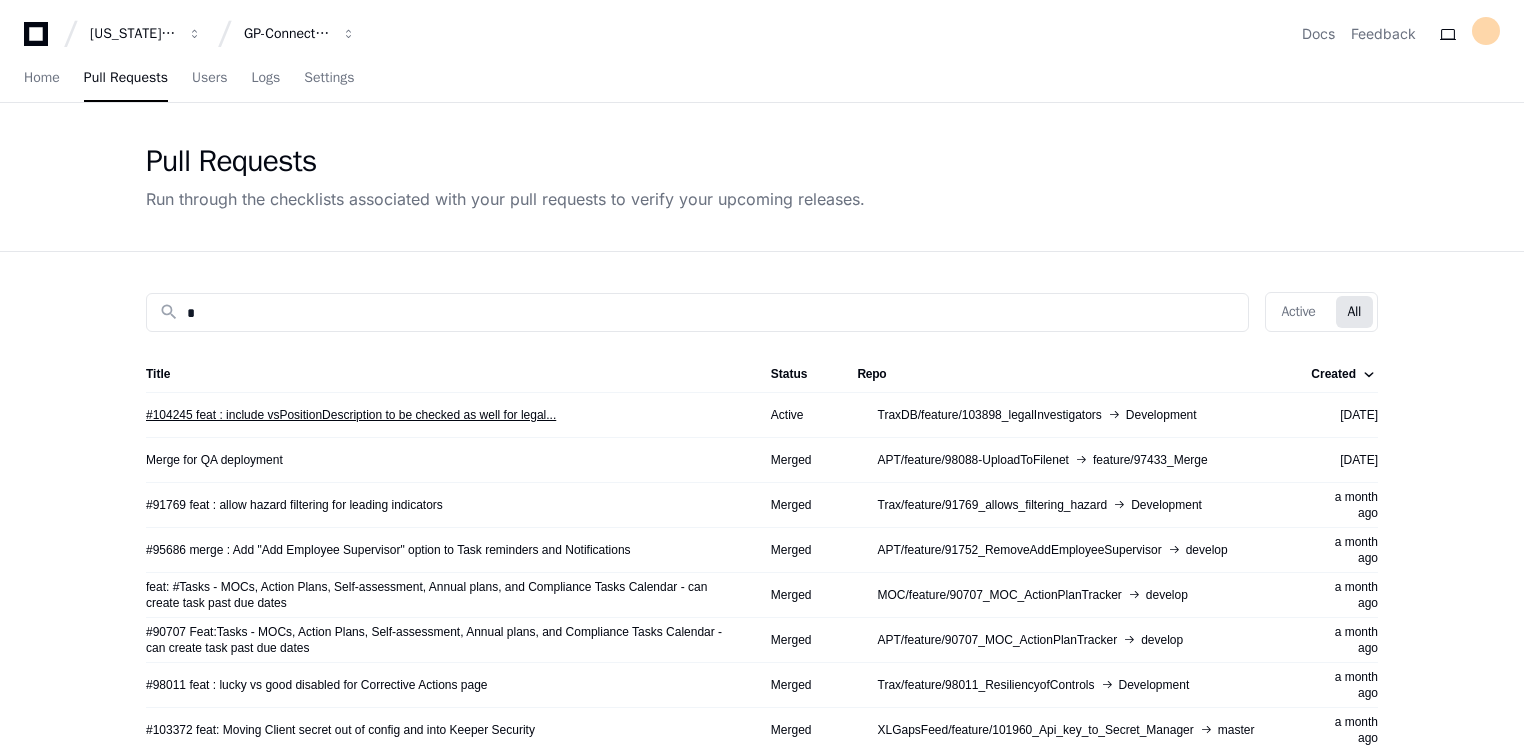 click on "#104245 feat : include vsPositionDescription to be checked as well for legal..." 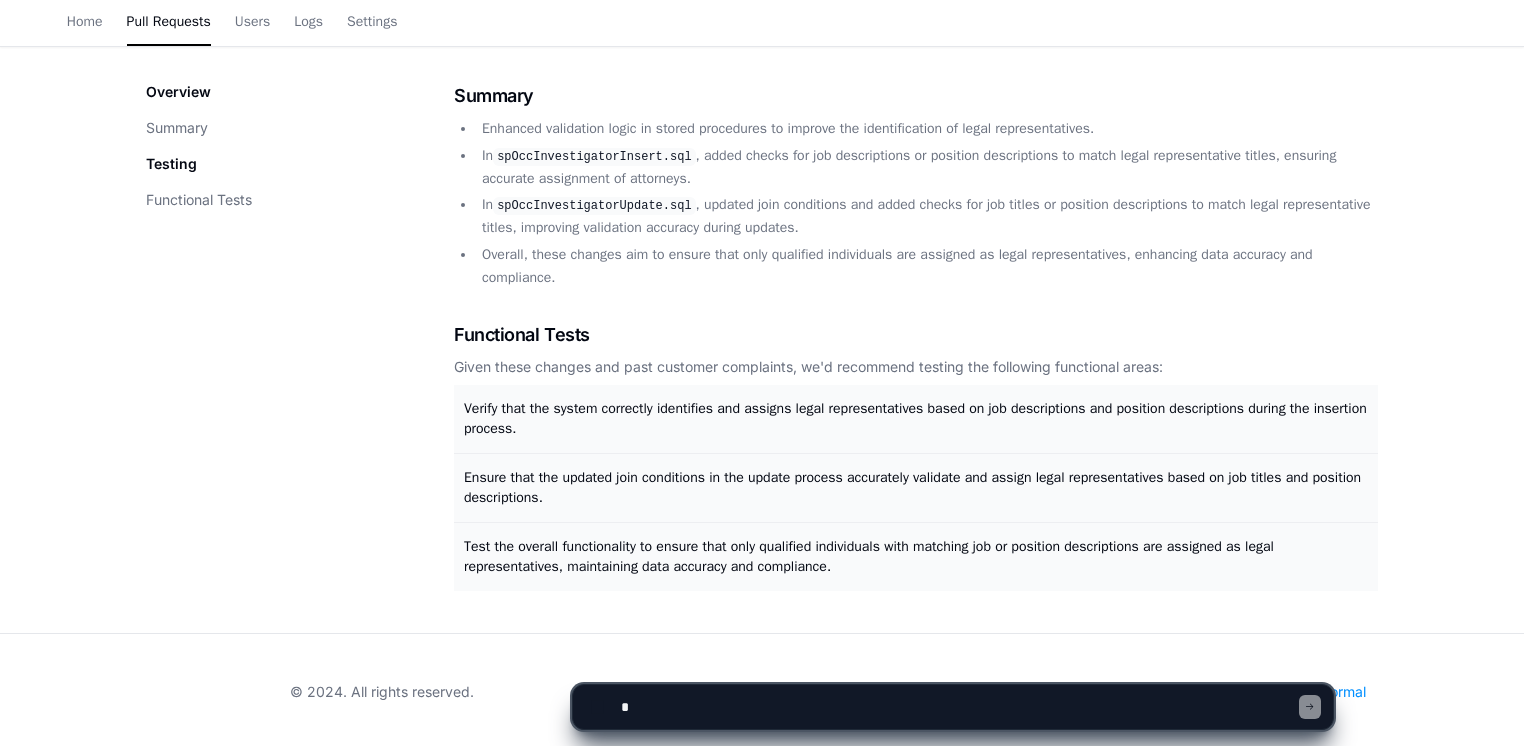 scroll, scrollTop: 268, scrollLeft: 0, axis: vertical 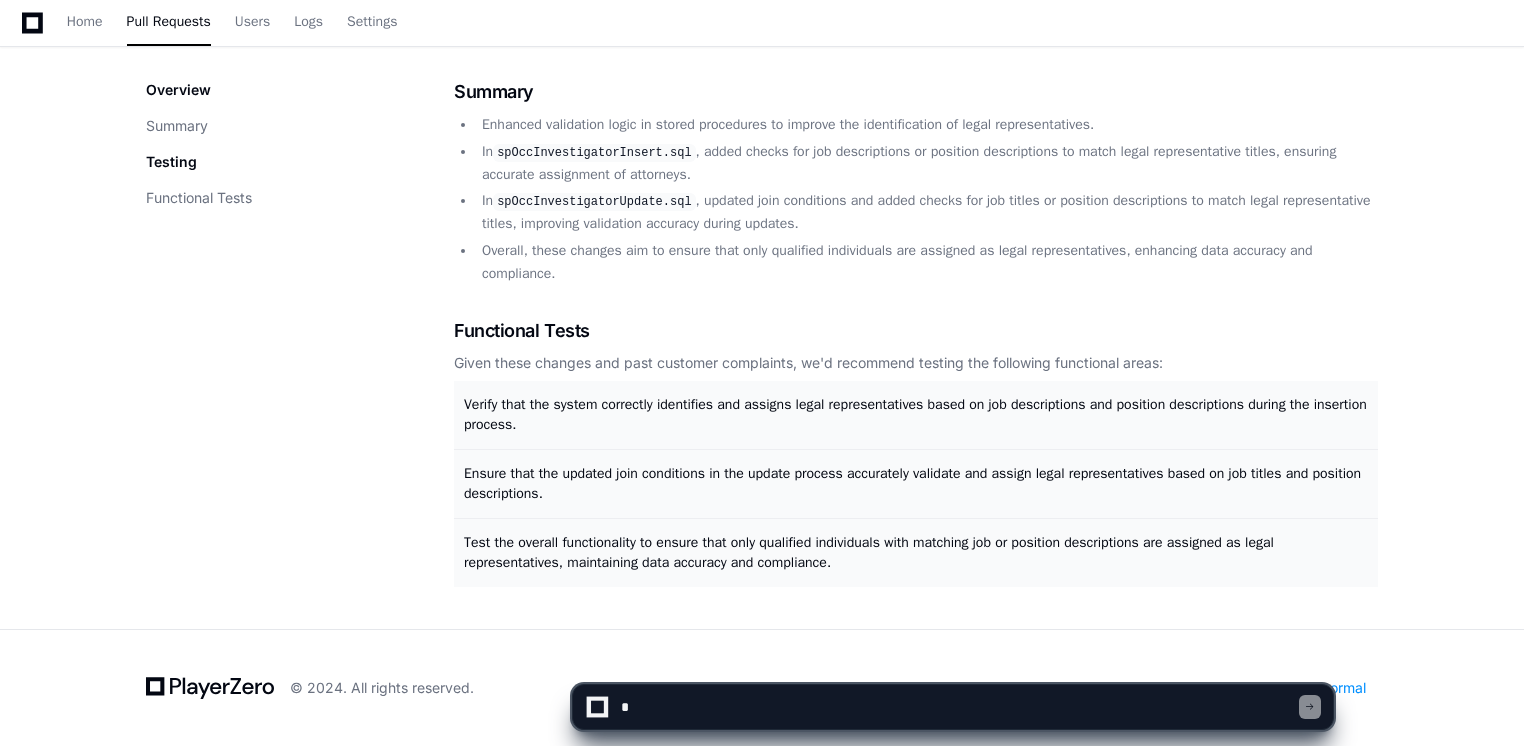 click 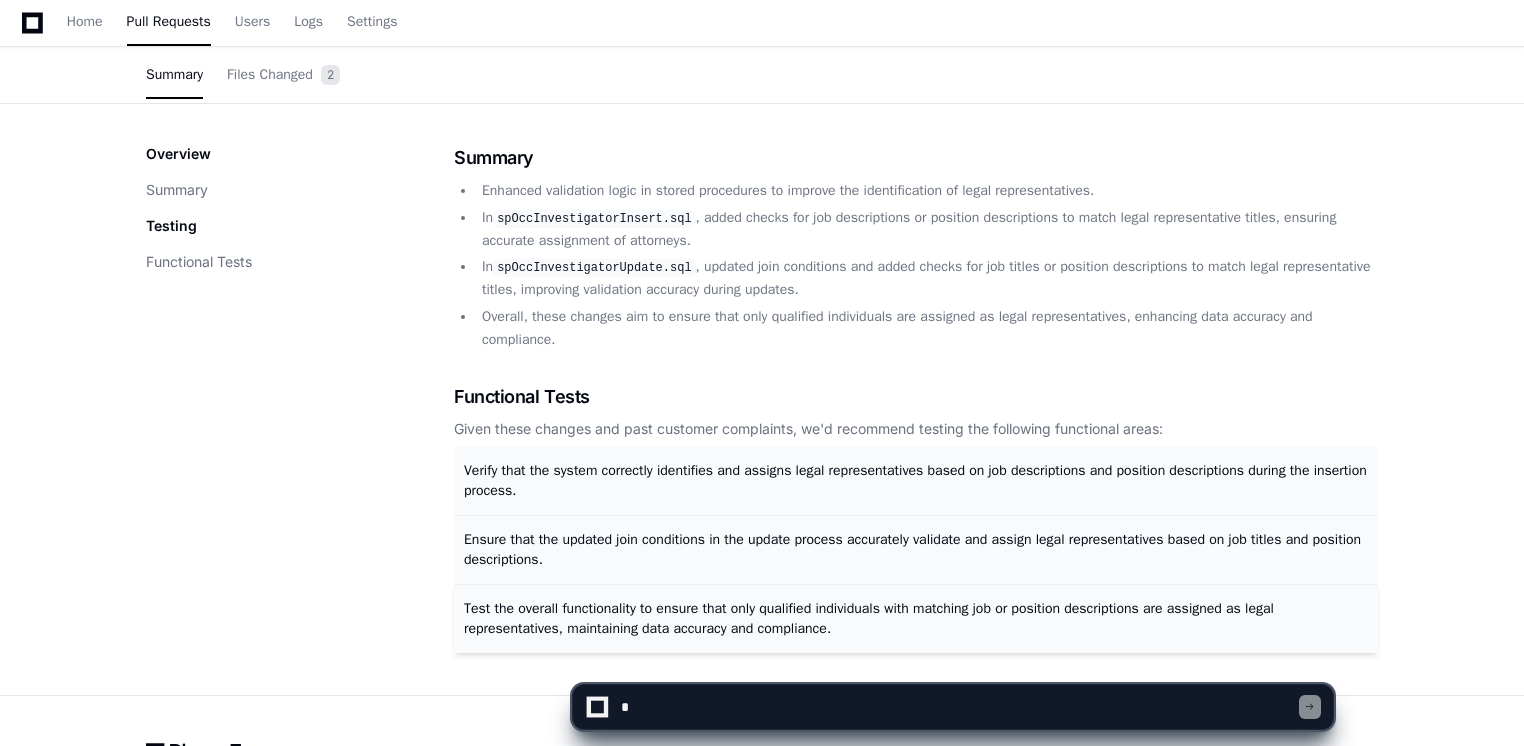 scroll, scrollTop: 168, scrollLeft: 0, axis: vertical 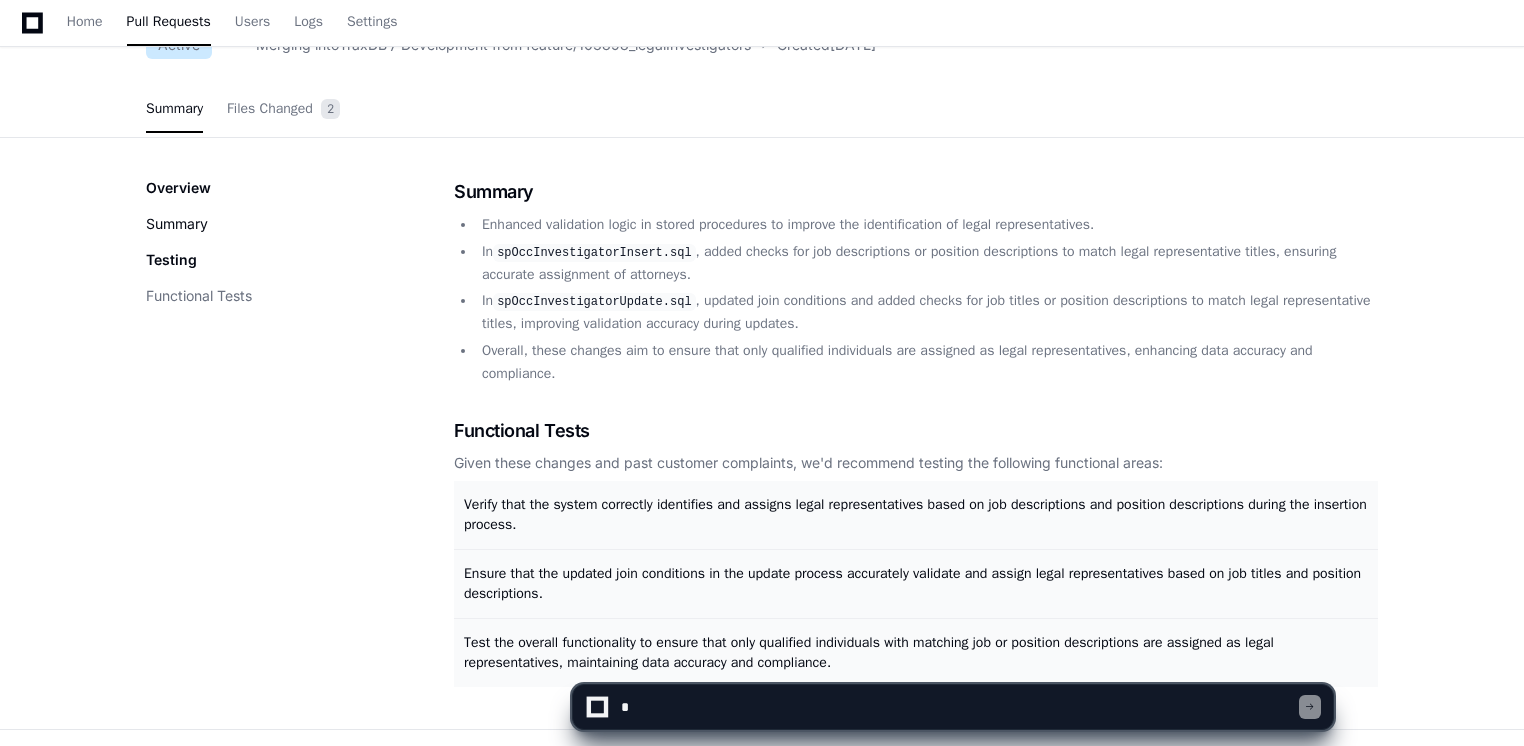 click on "Summary" 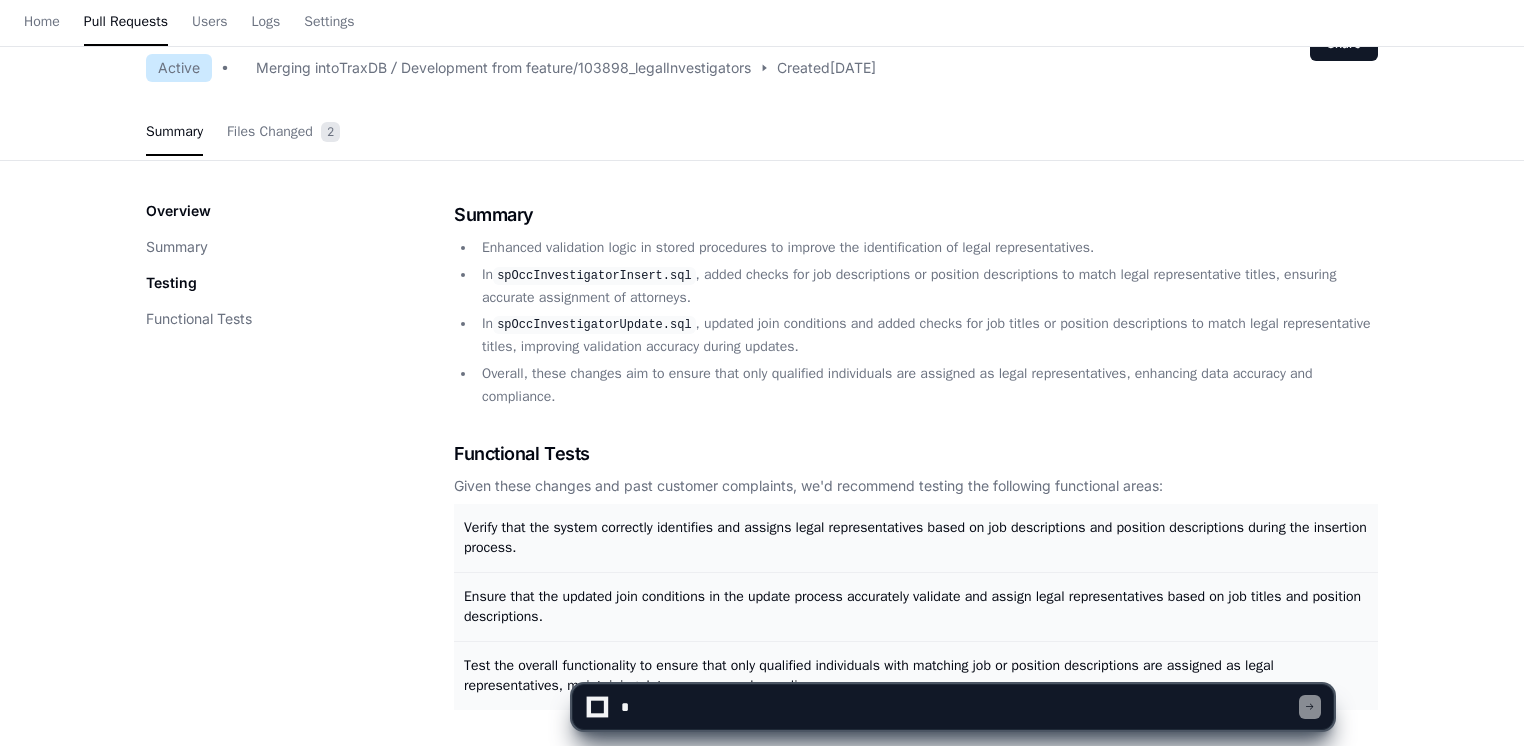 scroll, scrollTop: 0, scrollLeft: 0, axis: both 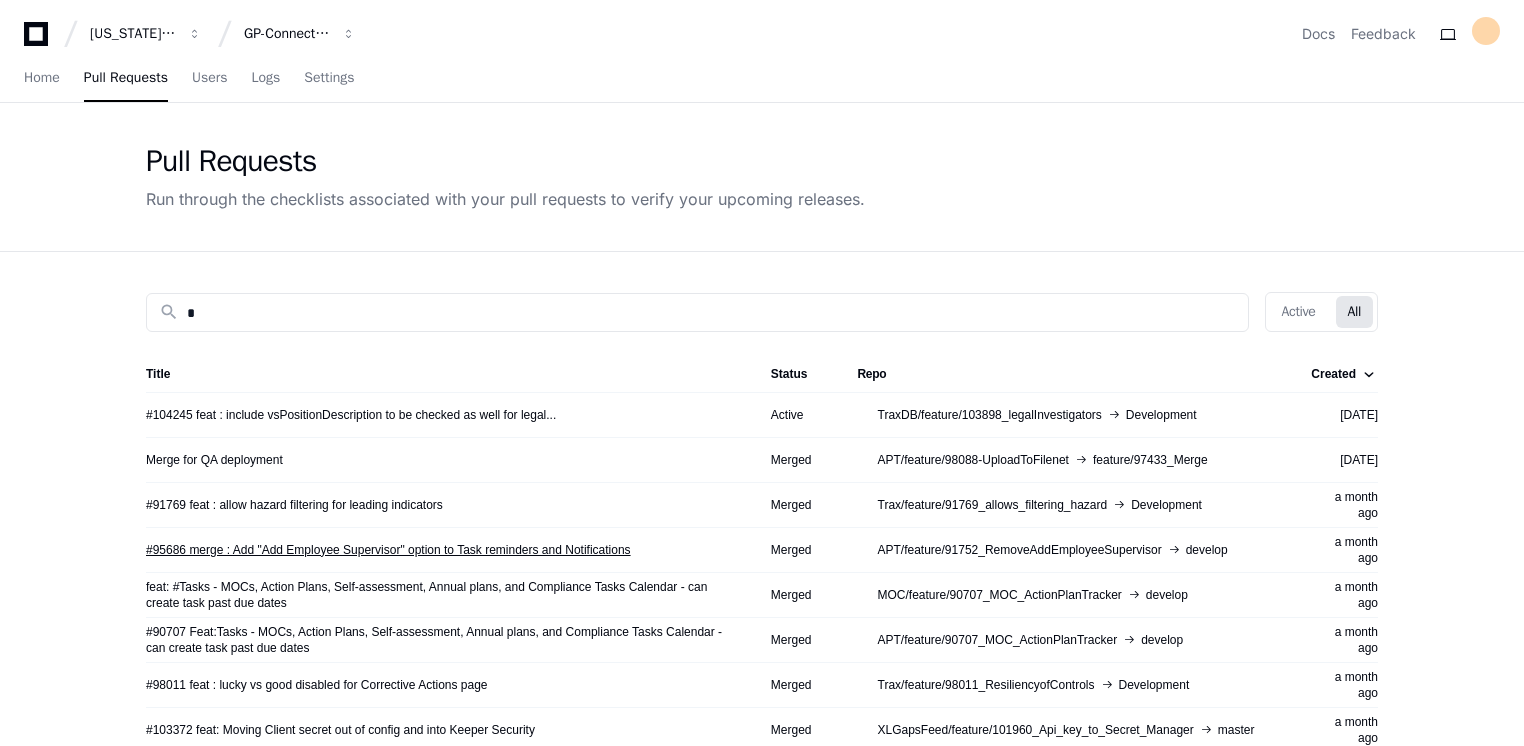 click on "#95686 merge : Add "Add Employee Supervisor" option to Task reminders and Notifications" 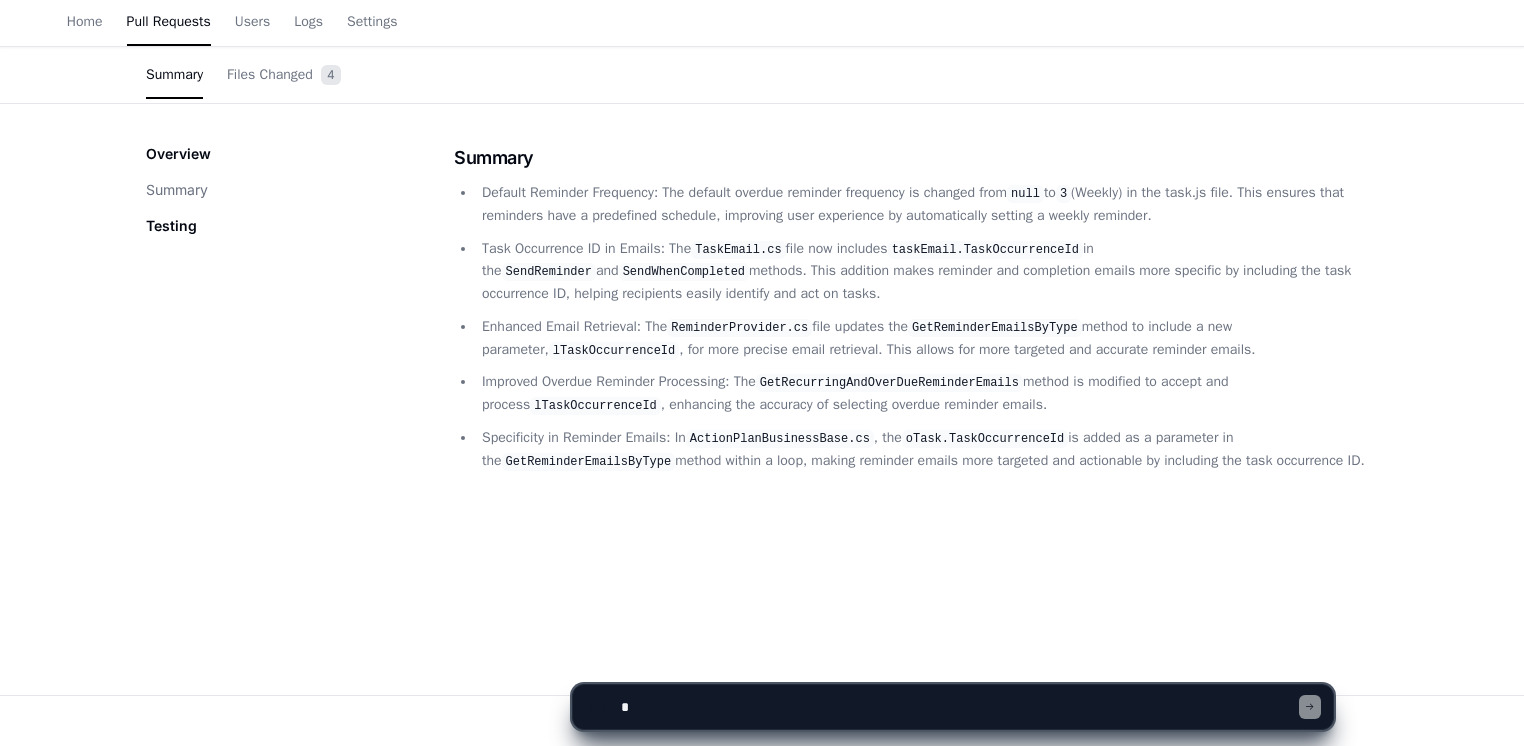 scroll, scrollTop: 168, scrollLeft: 0, axis: vertical 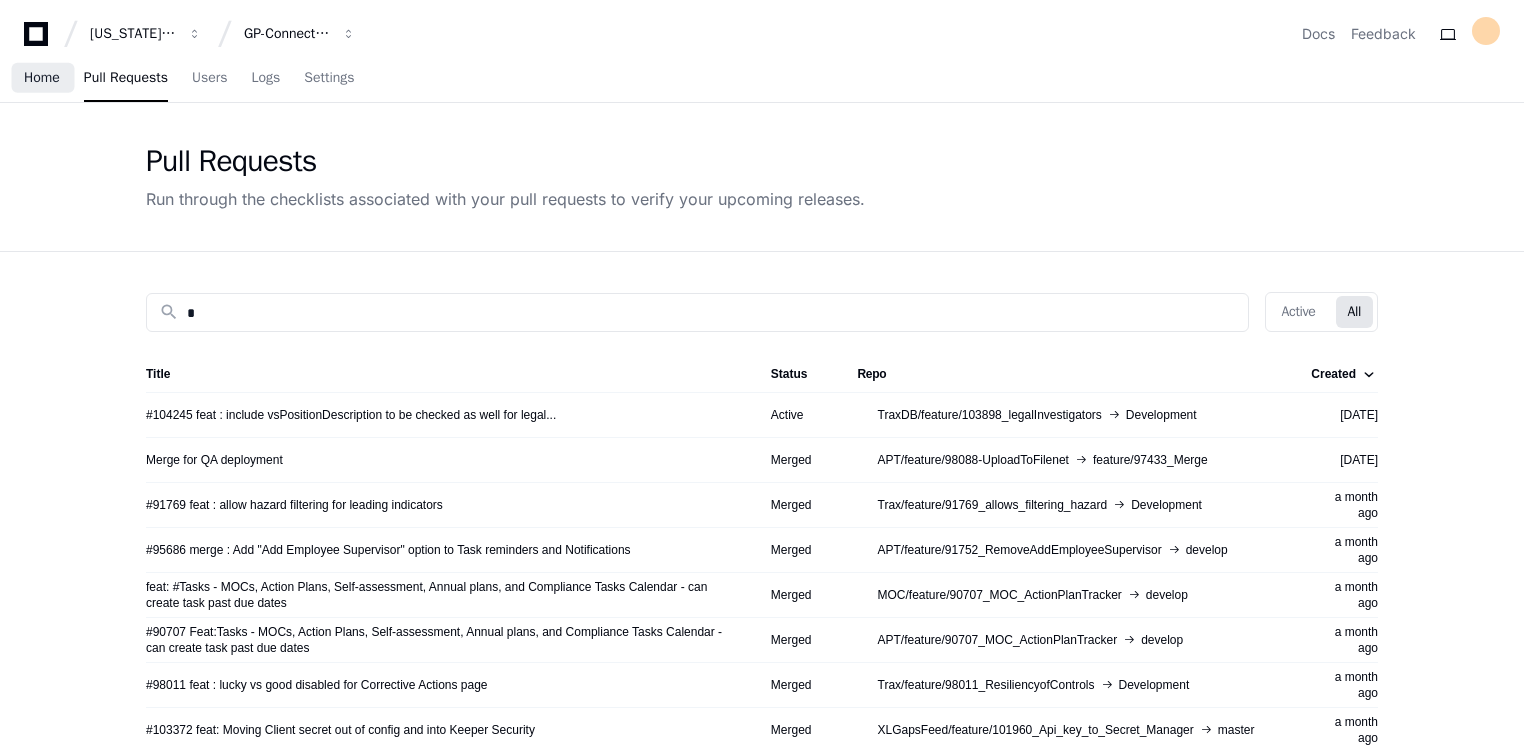 click on "Home" at bounding box center [42, 78] 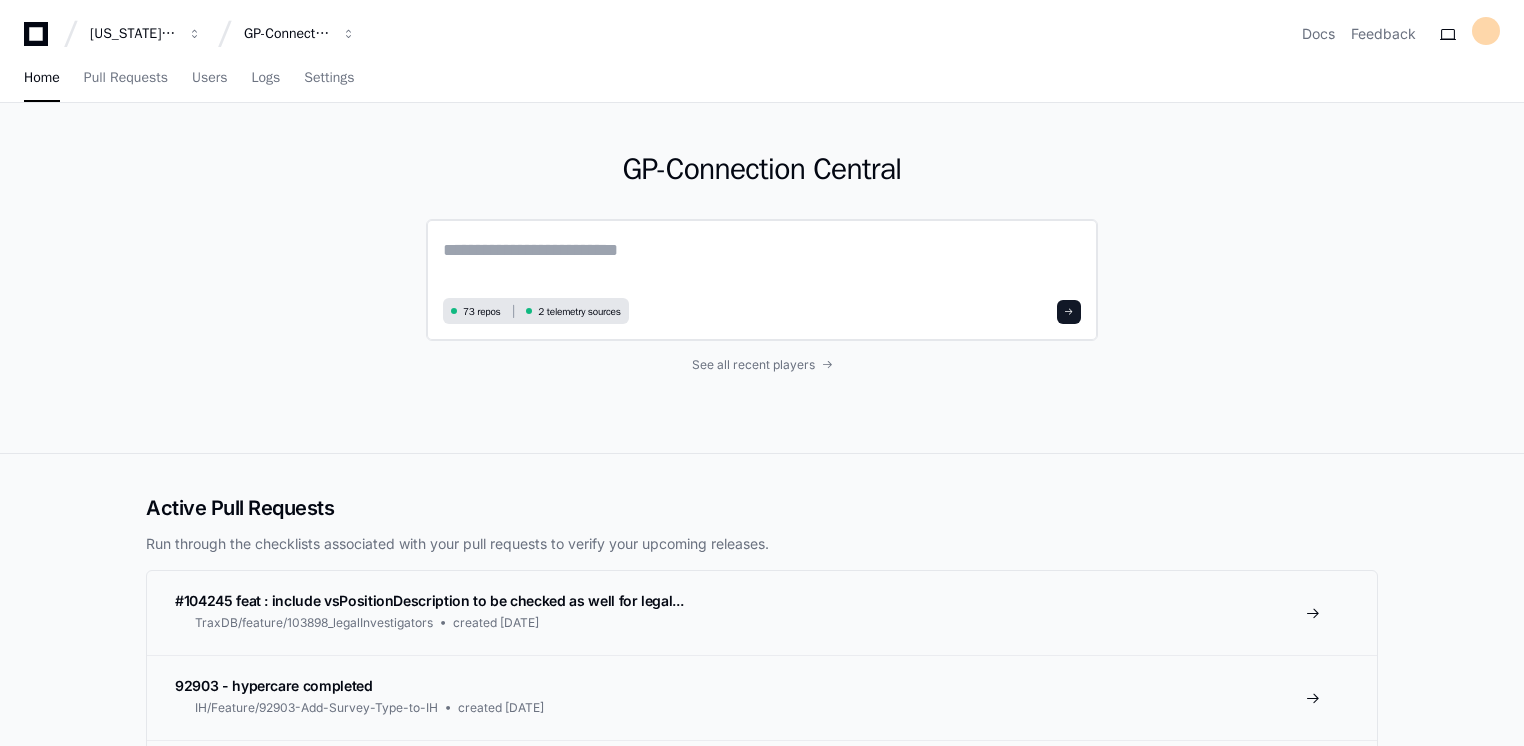 click 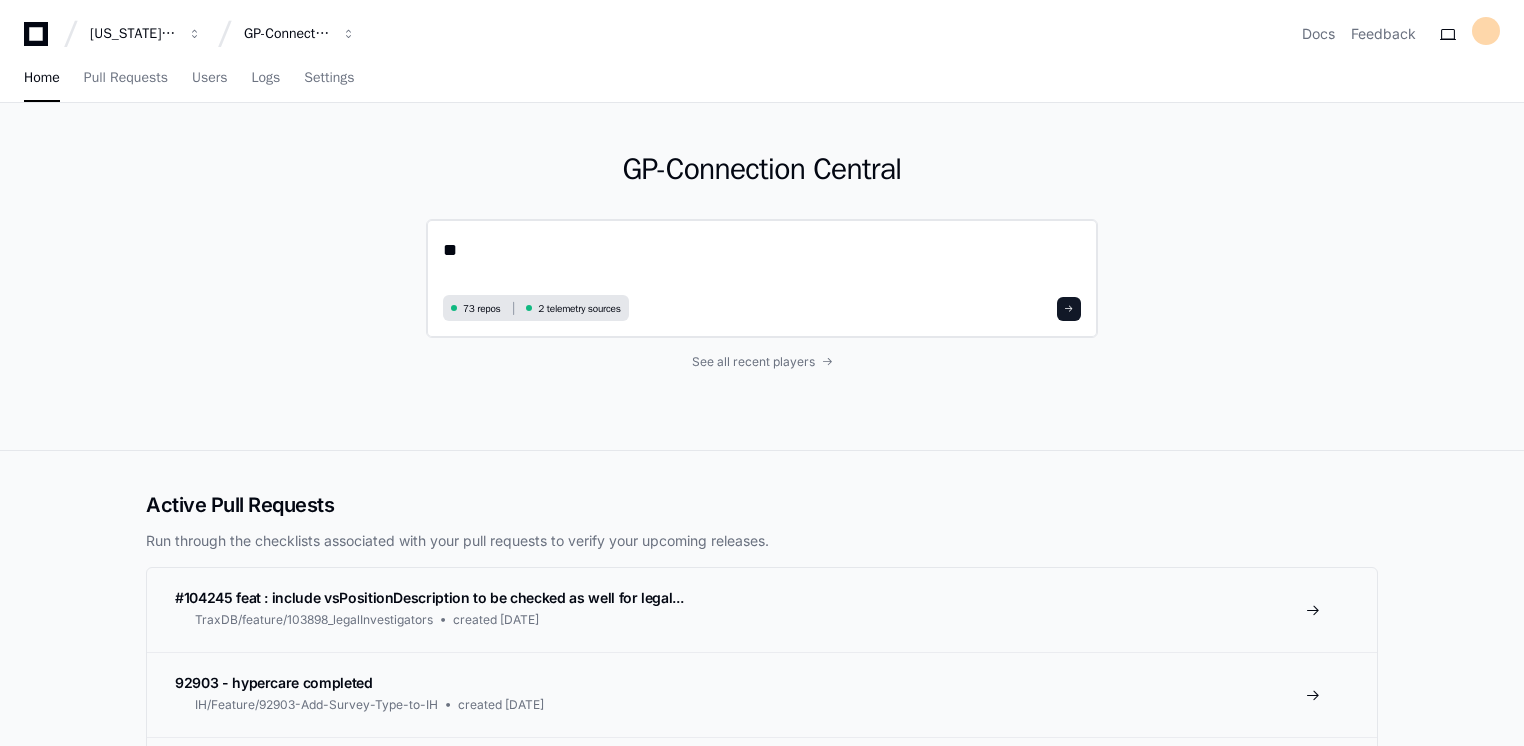 type on "*" 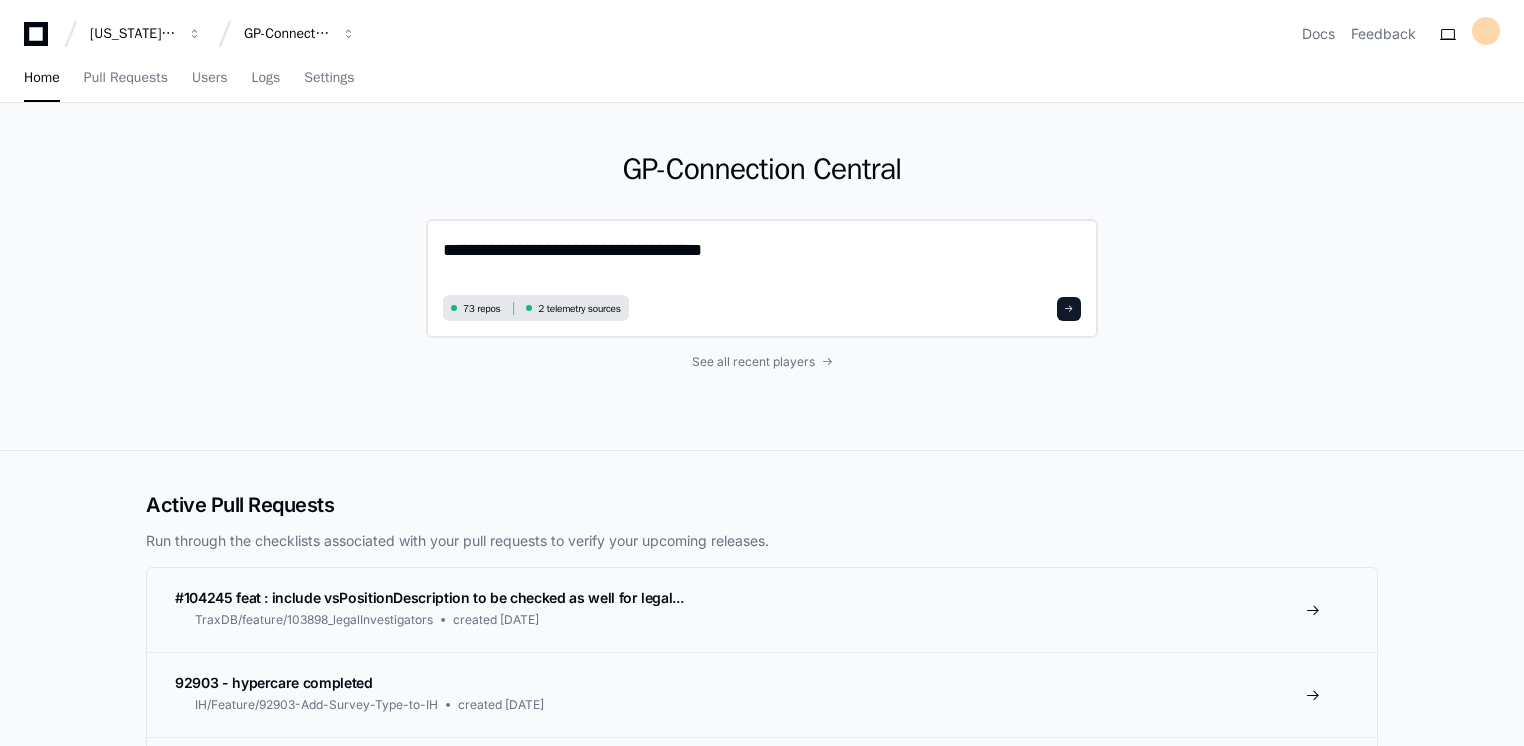 type on "**********" 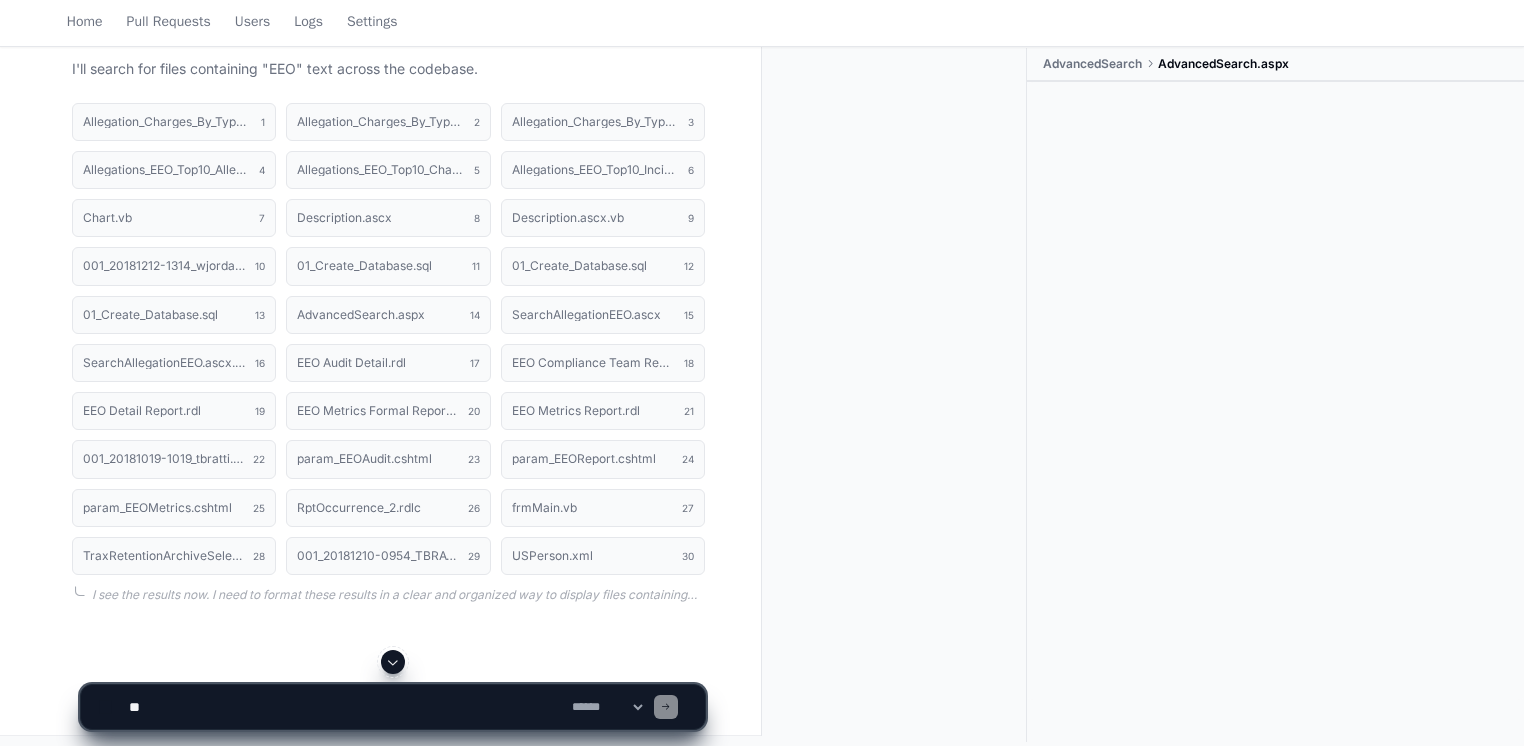 scroll, scrollTop: 432, scrollLeft: 0, axis: vertical 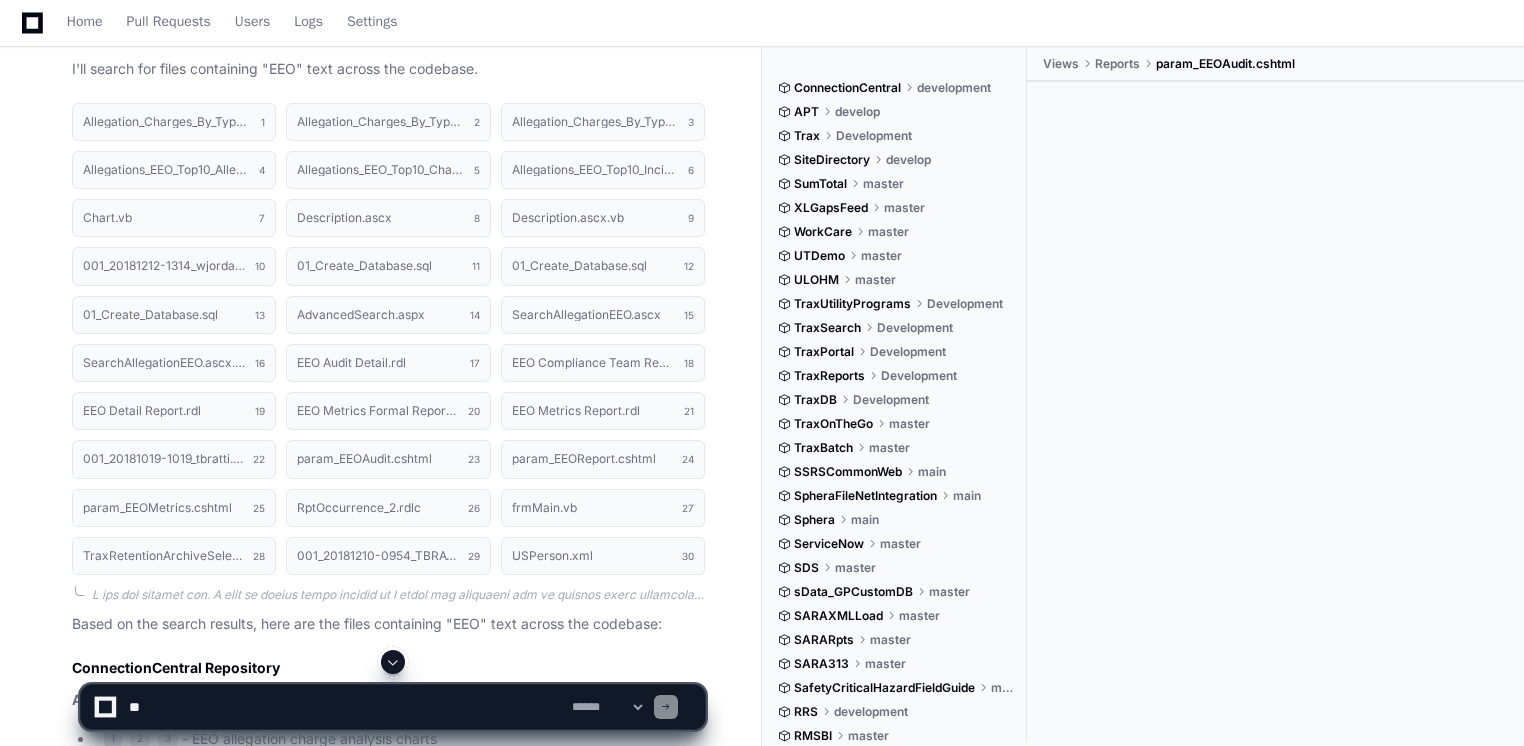 click on "ConnectionCentral" 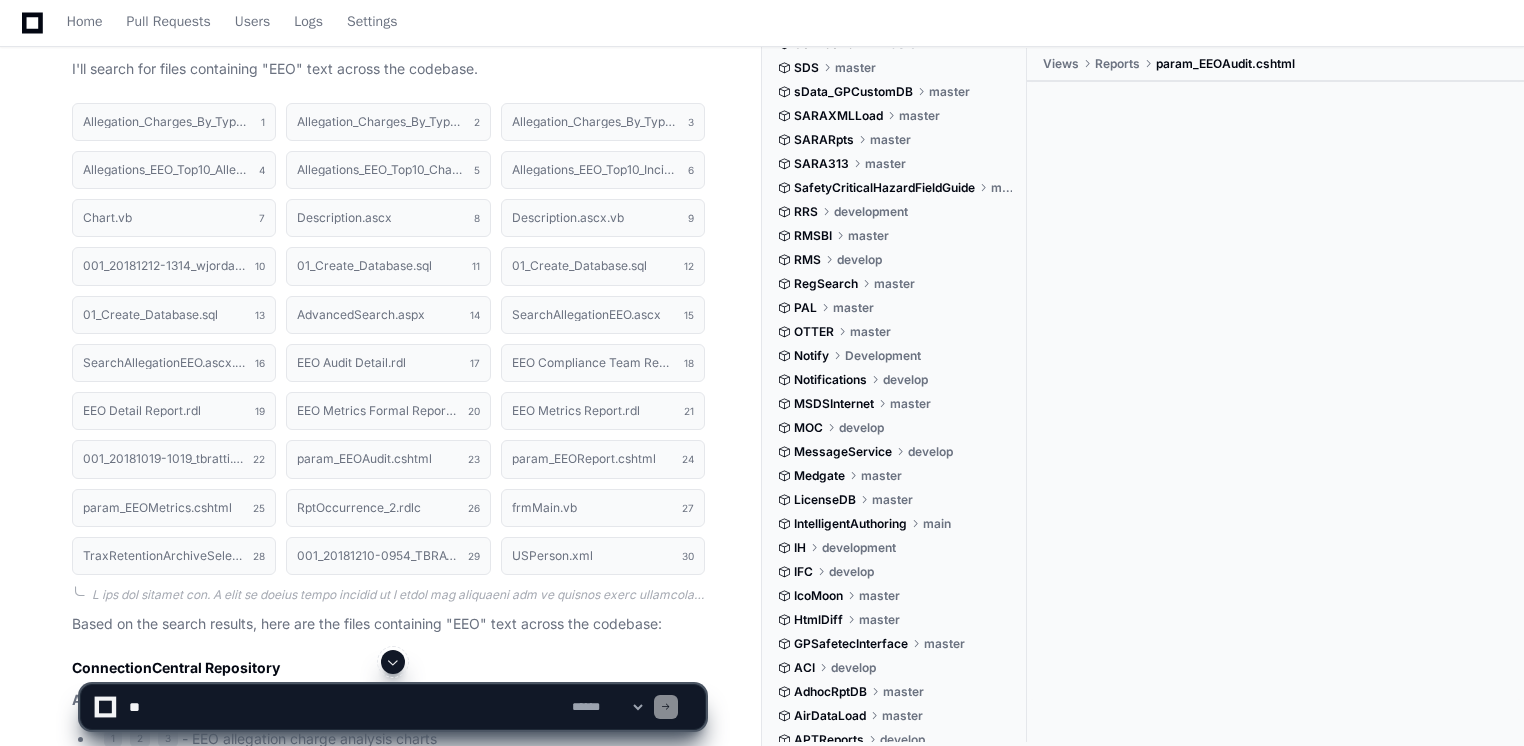 scroll, scrollTop: 1084, scrollLeft: 0, axis: vertical 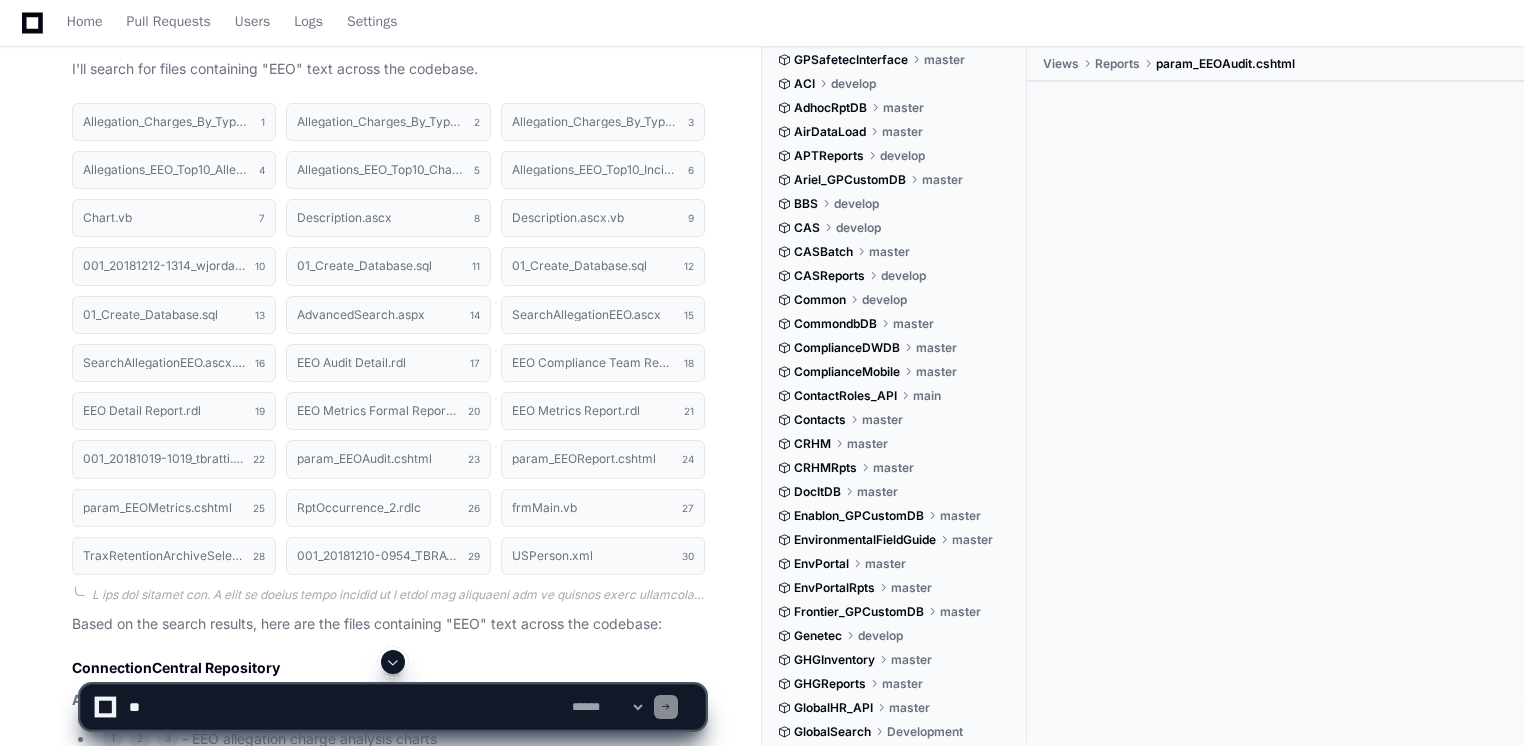 click on "Enablon_GPCustomDB" 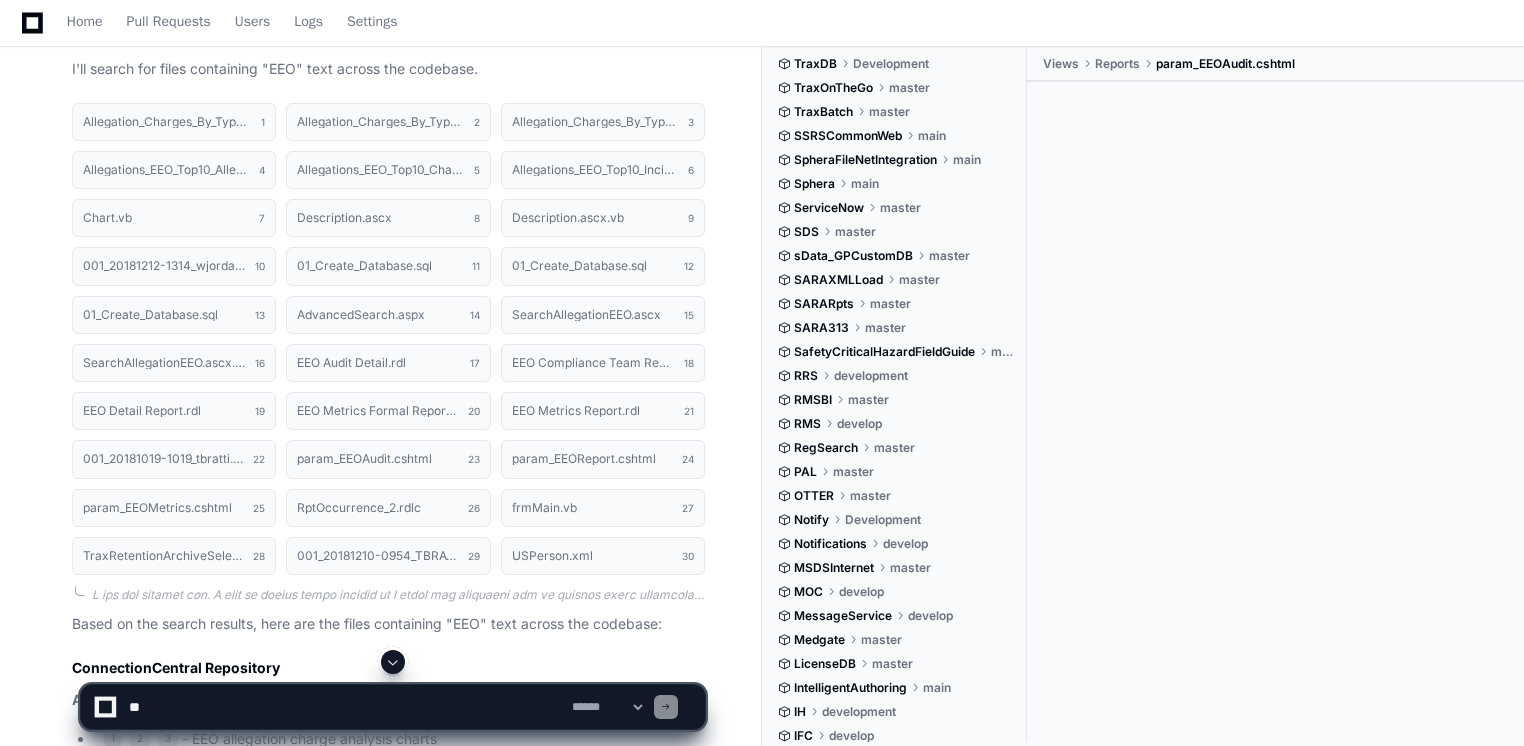 scroll, scrollTop: 0, scrollLeft: 0, axis: both 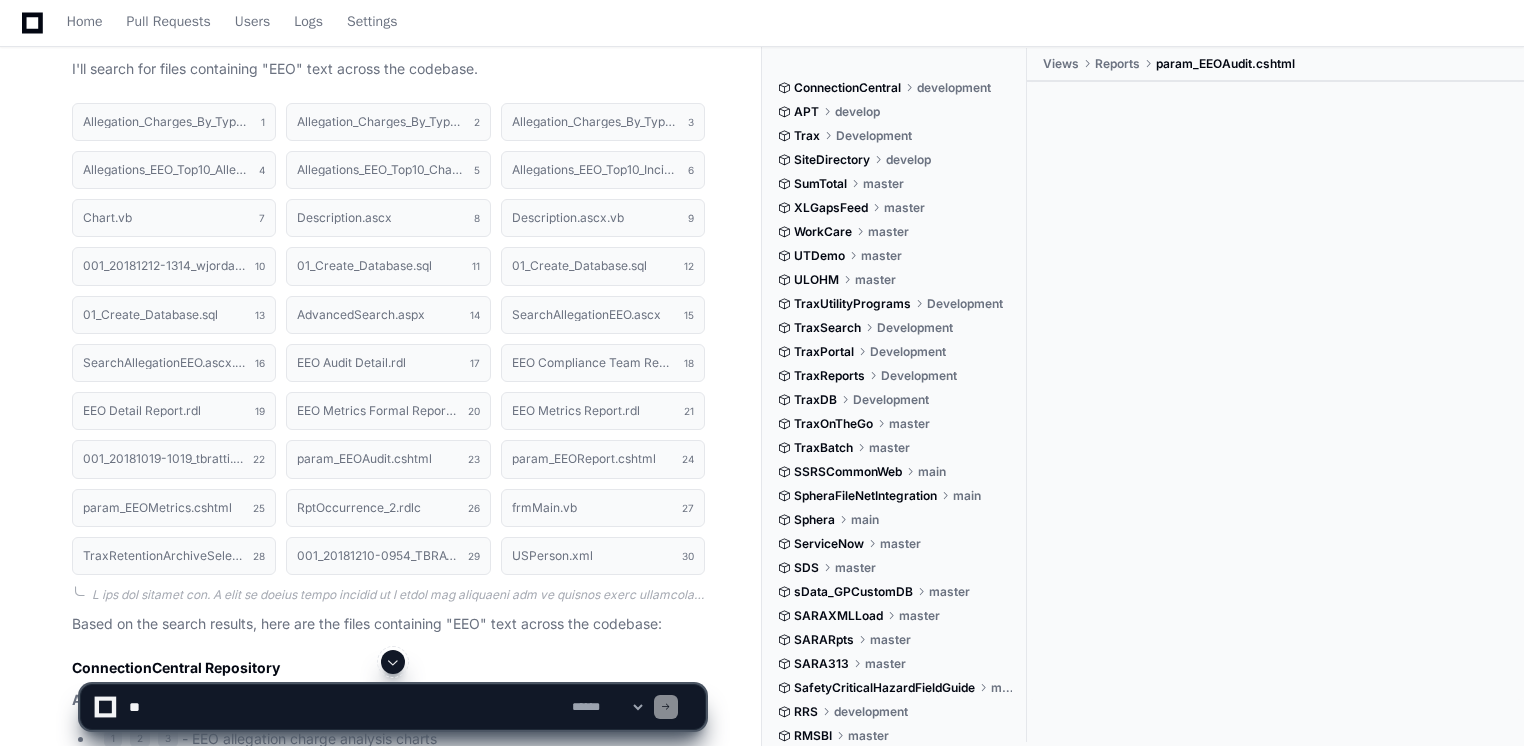 click on "ConnectionCentral" 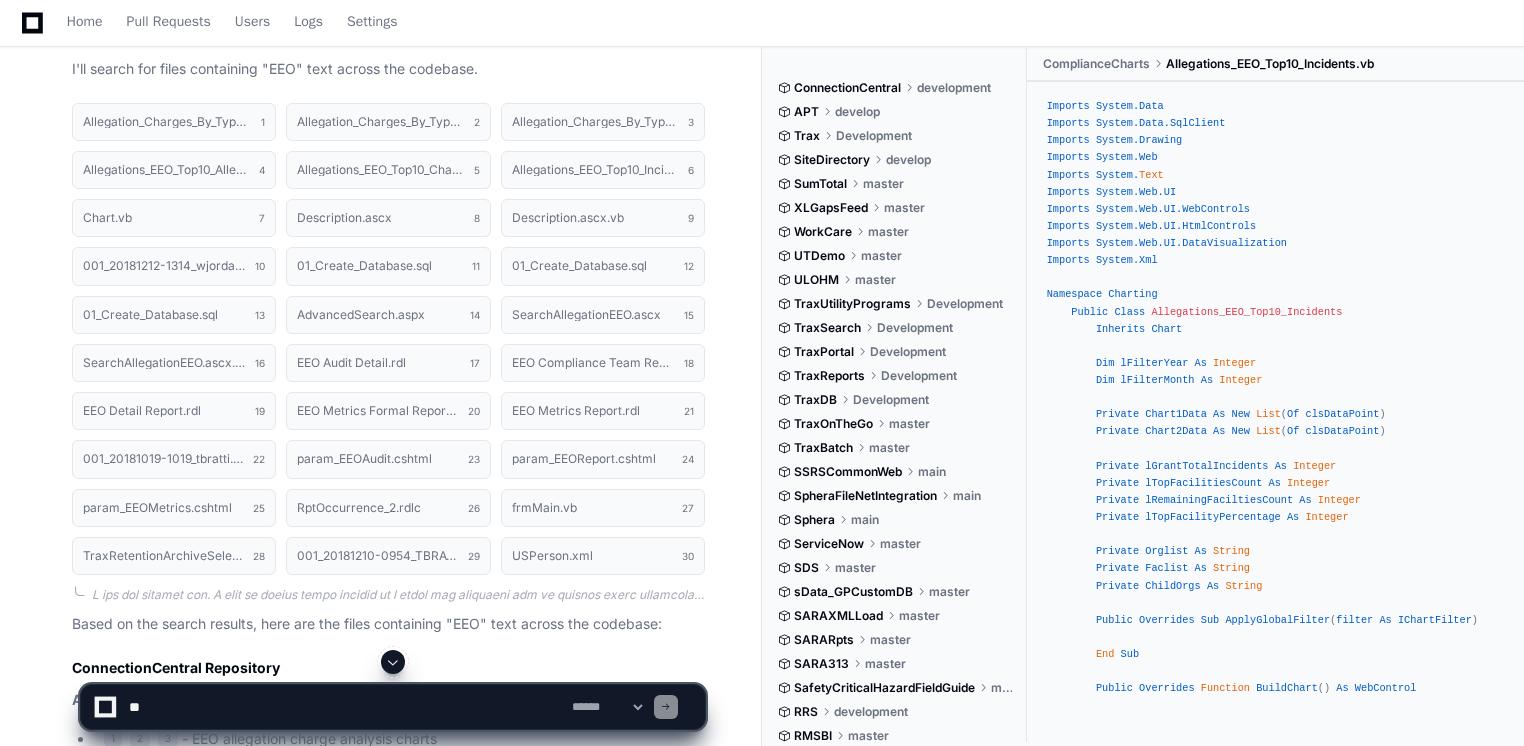 click on "ConnectionCentral" 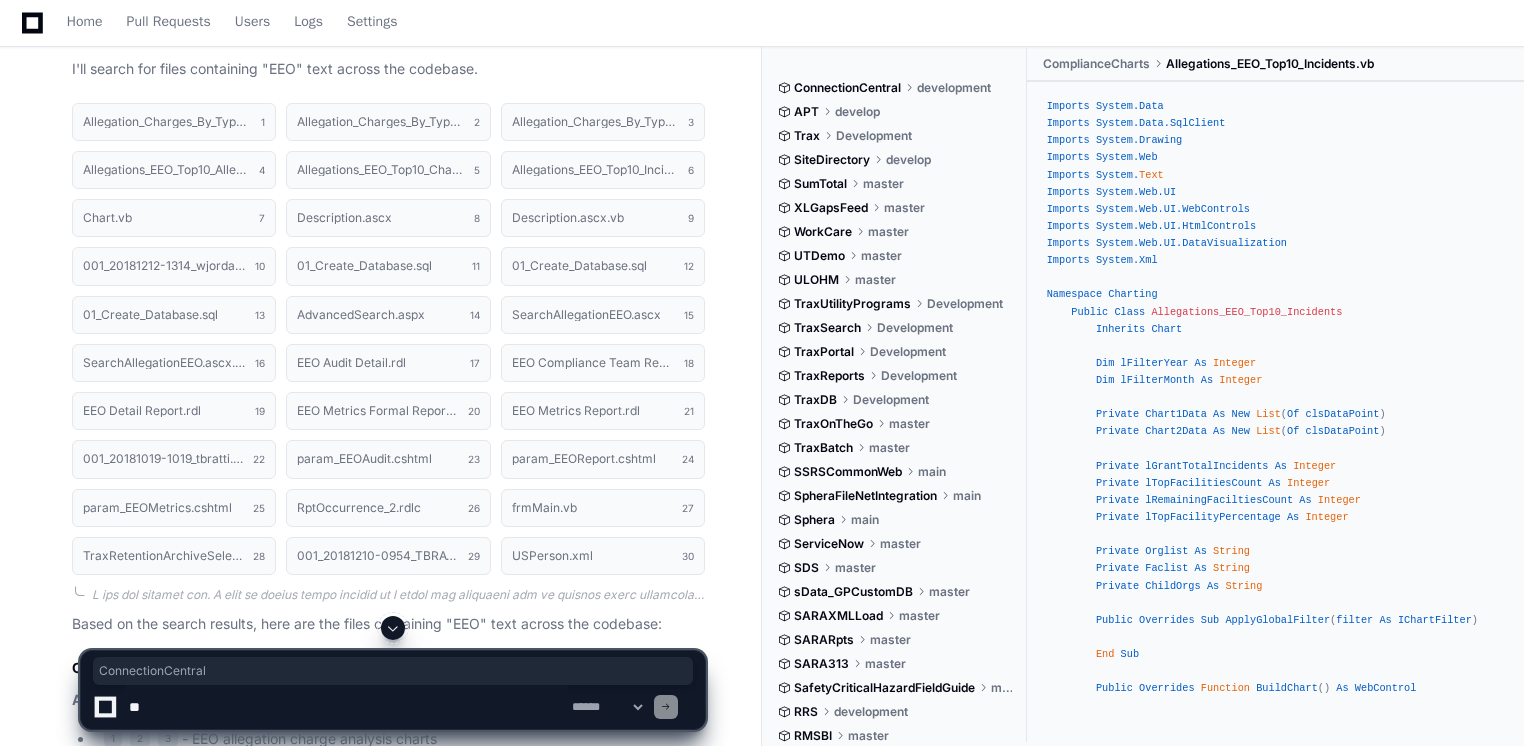 click on "ConnectionCentral" 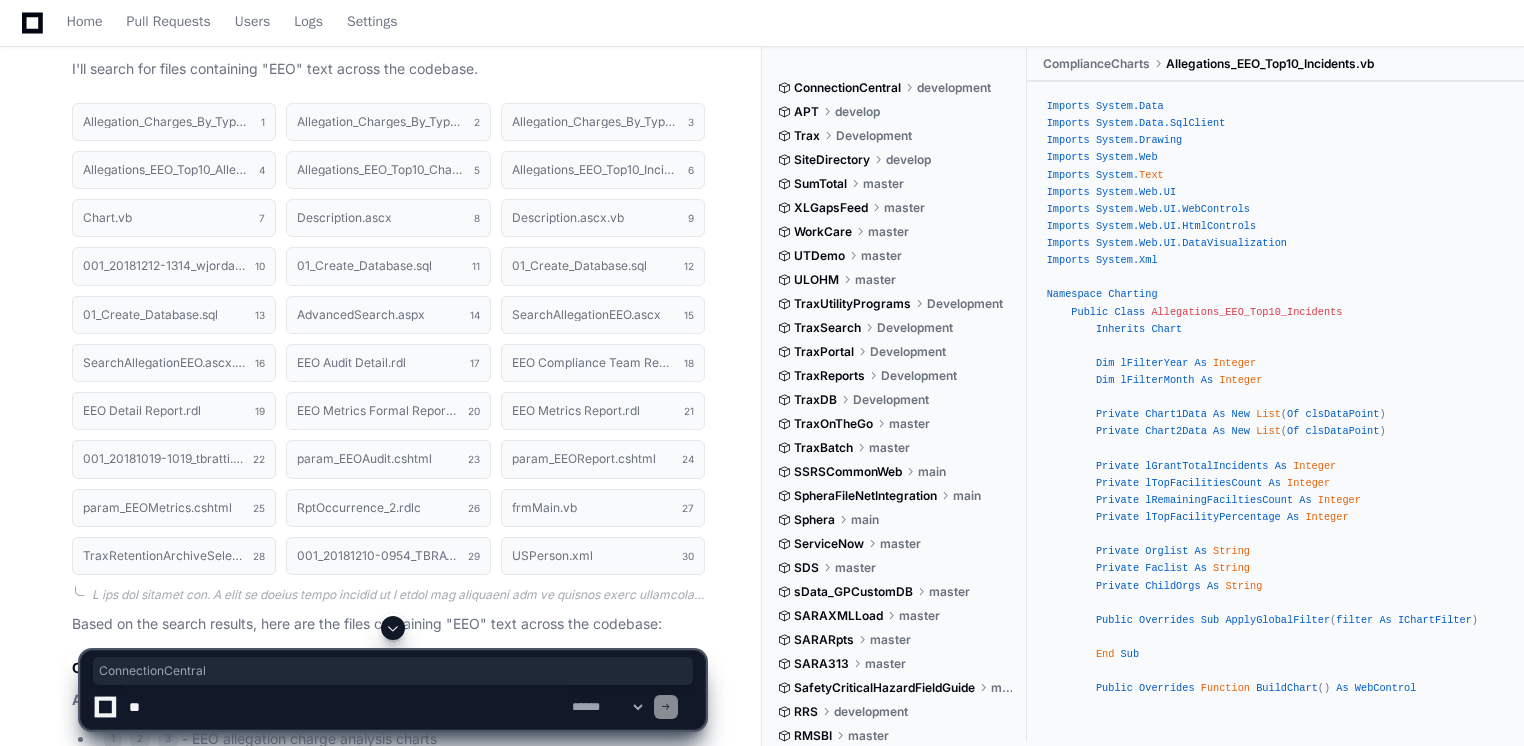 click on "ConnectionCentral" 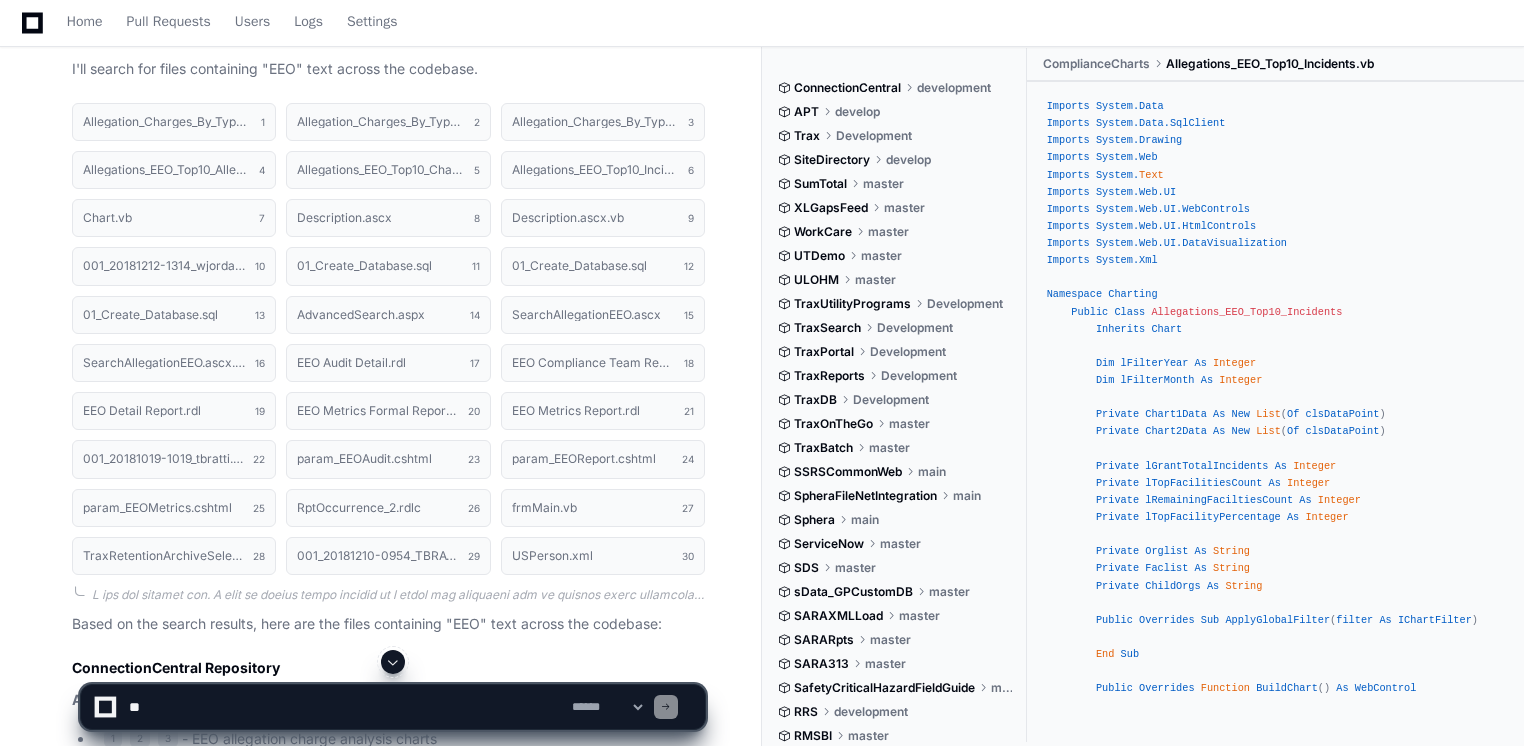 click on "development" 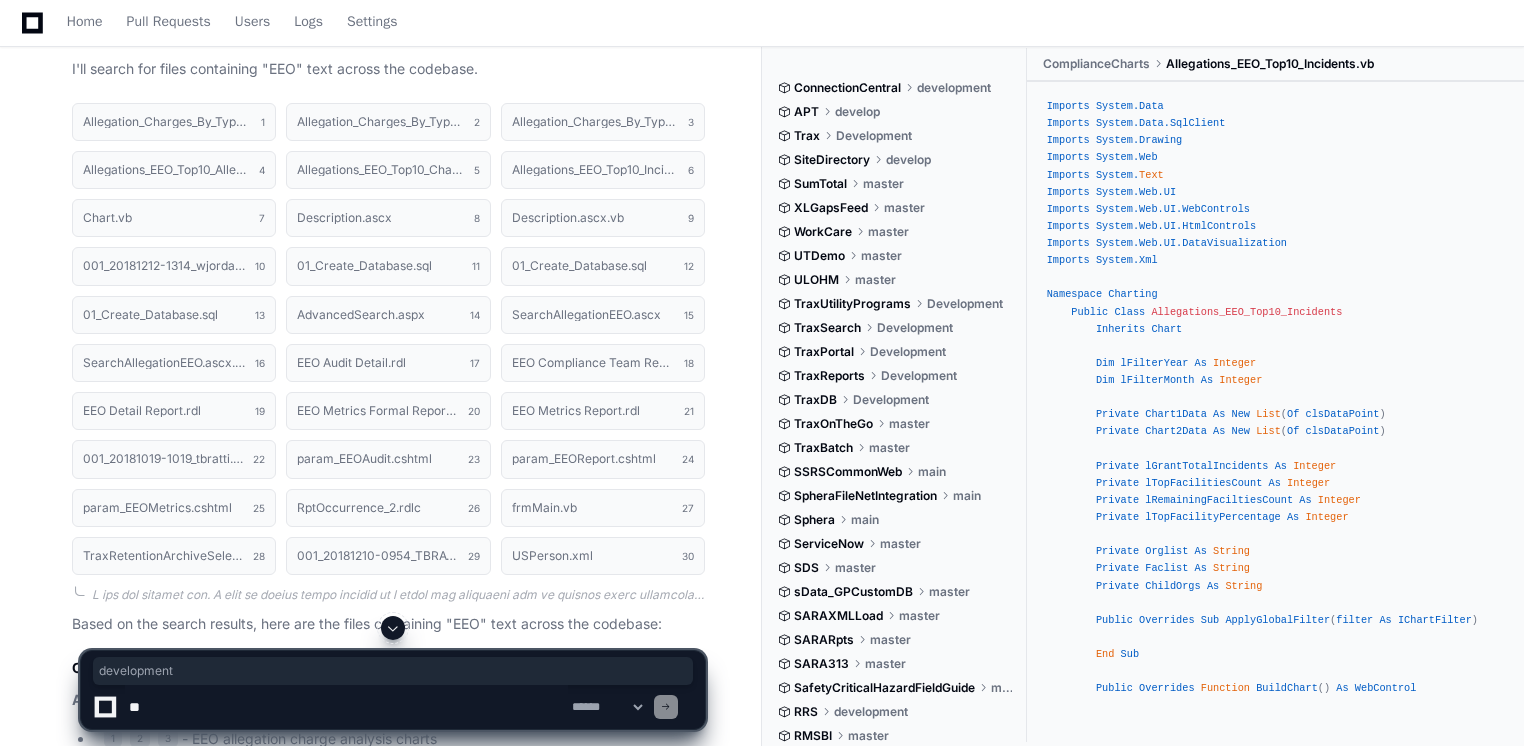 click on "development" 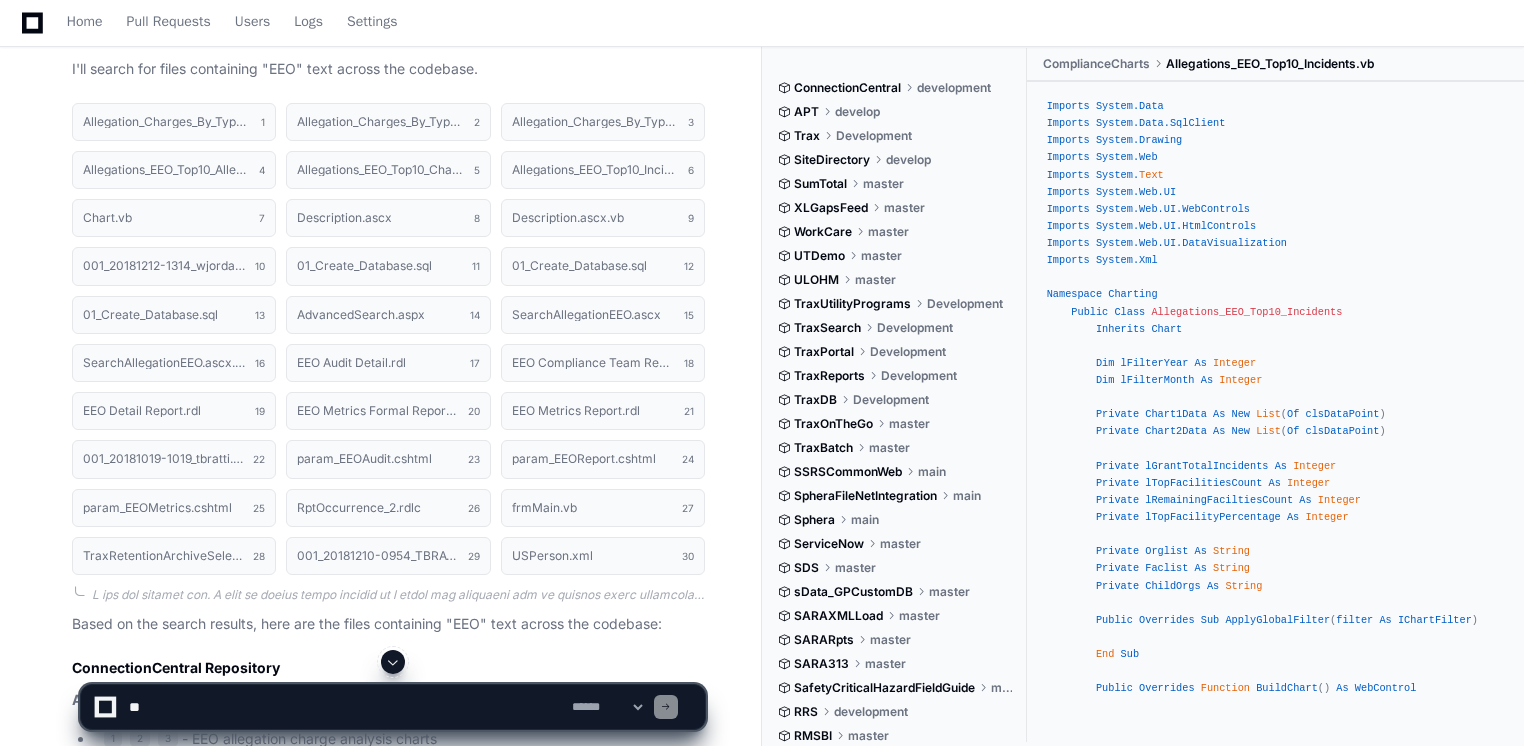click on "ConnectionCentral" 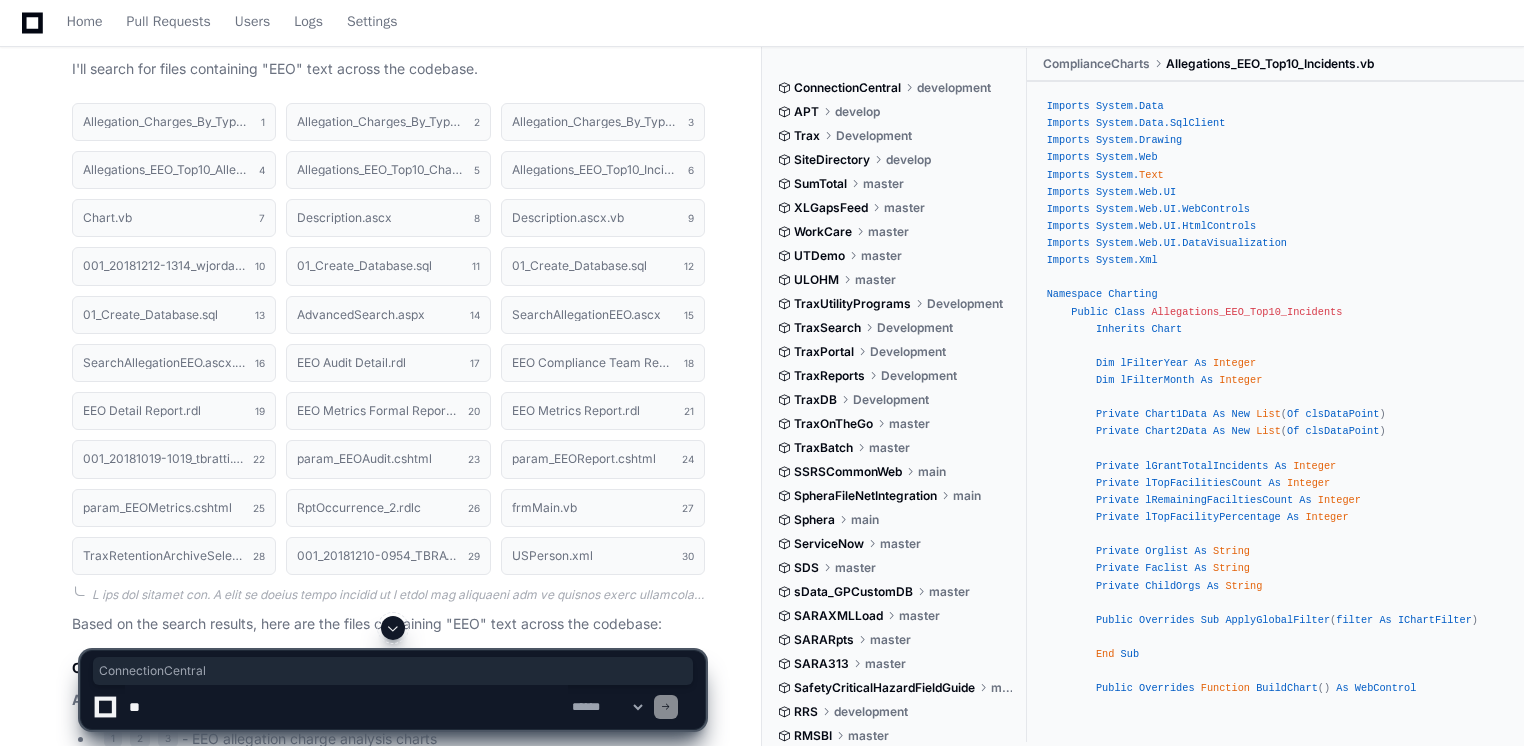 click on "ConnectionCentral" 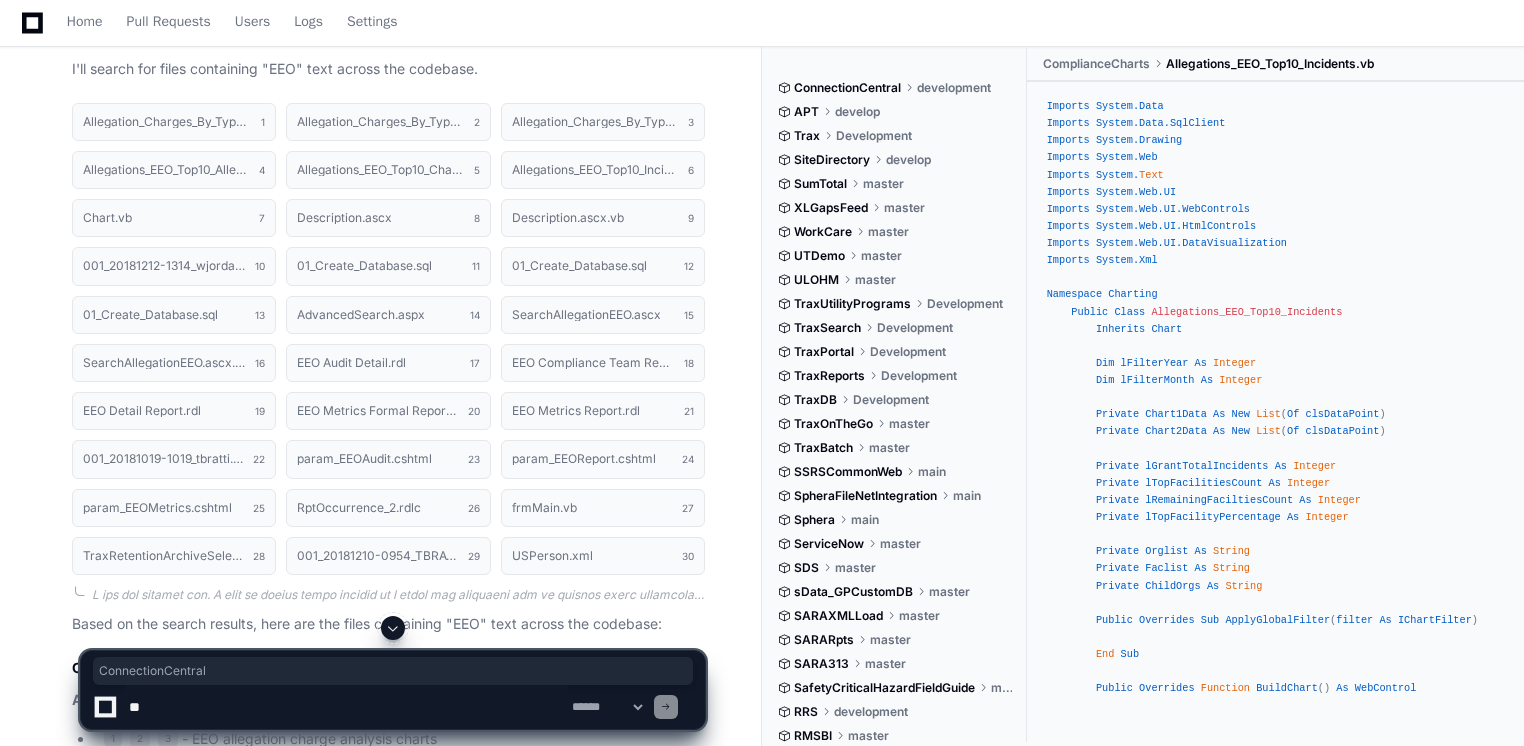 click on "ConnectionCentral" 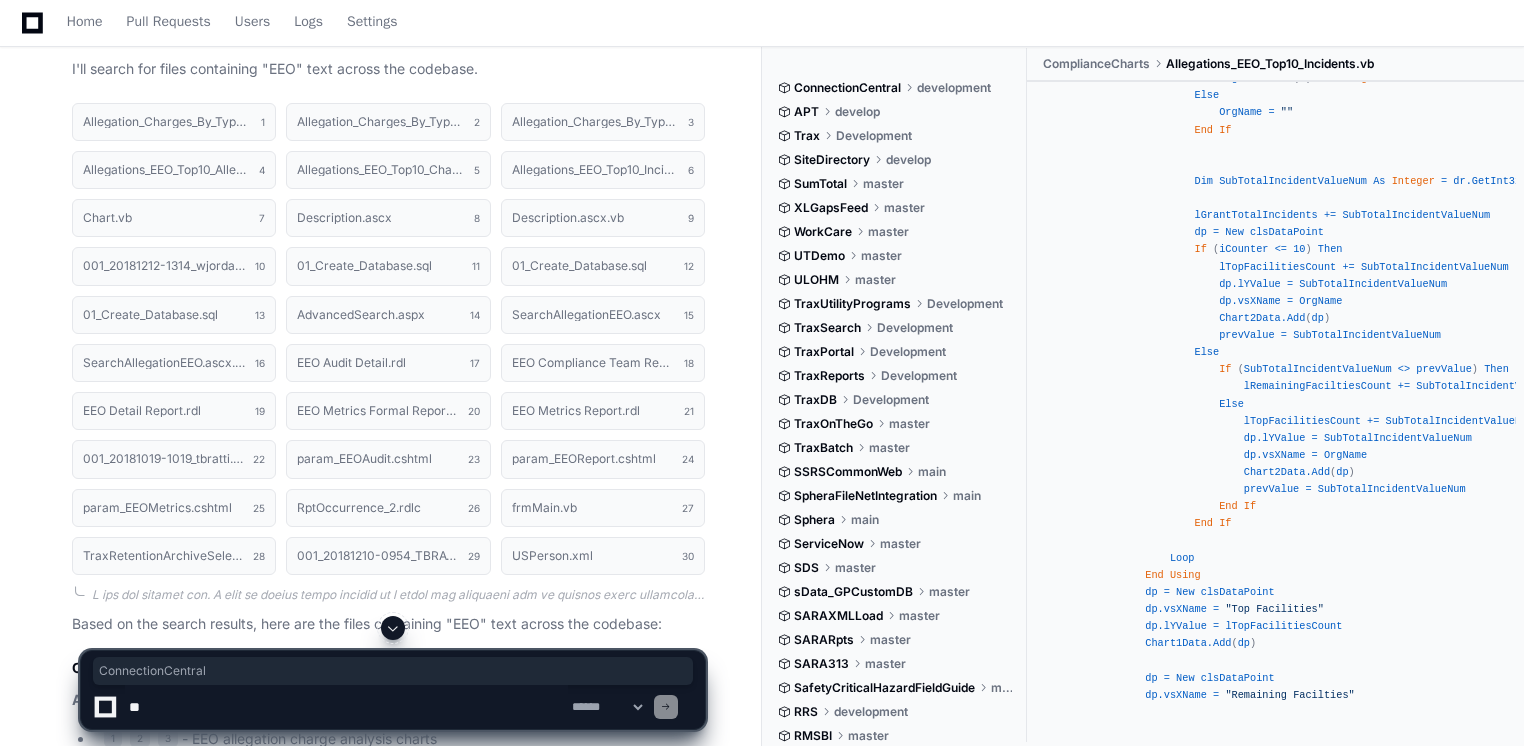scroll, scrollTop: 2600, scrollLeft: 0, axis: vertical 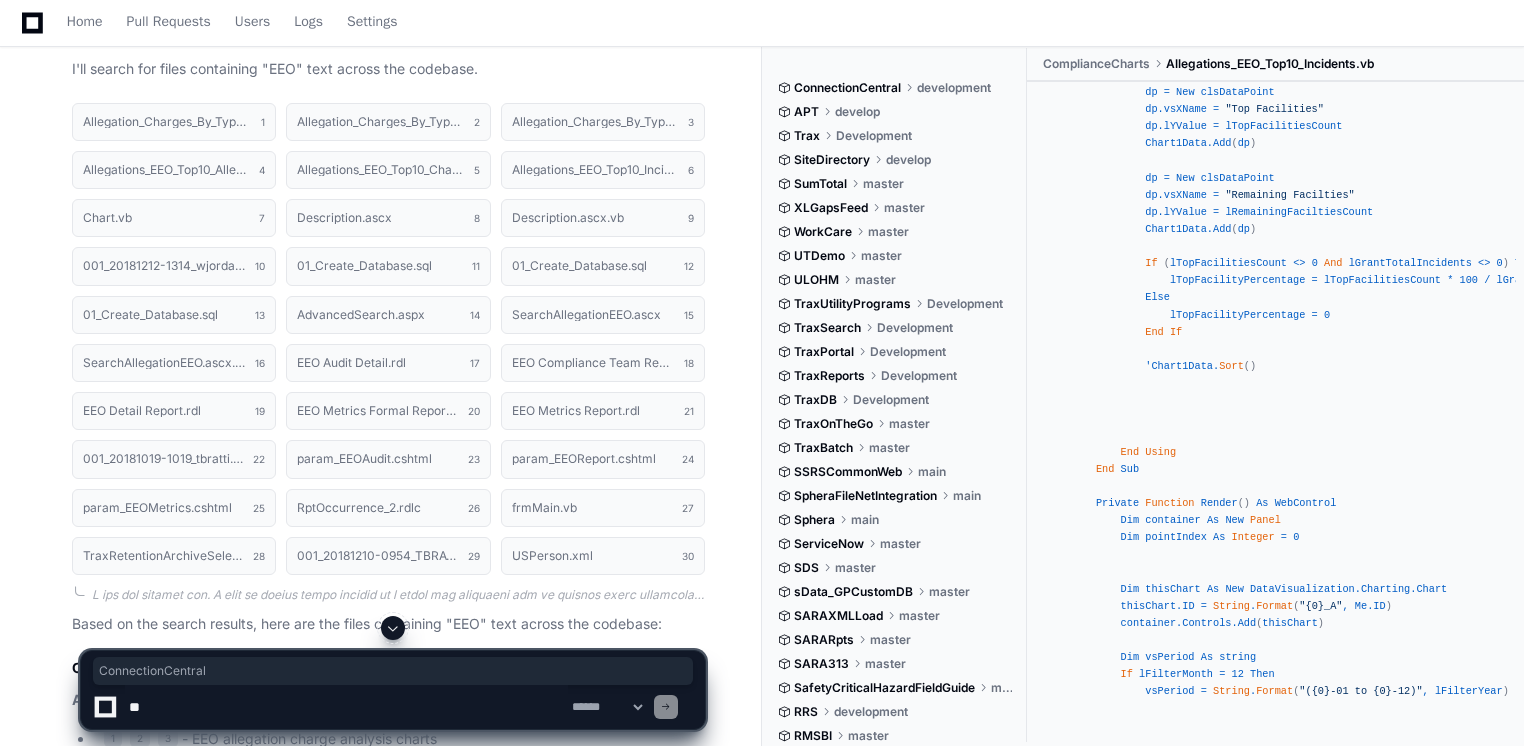 click on "APT" 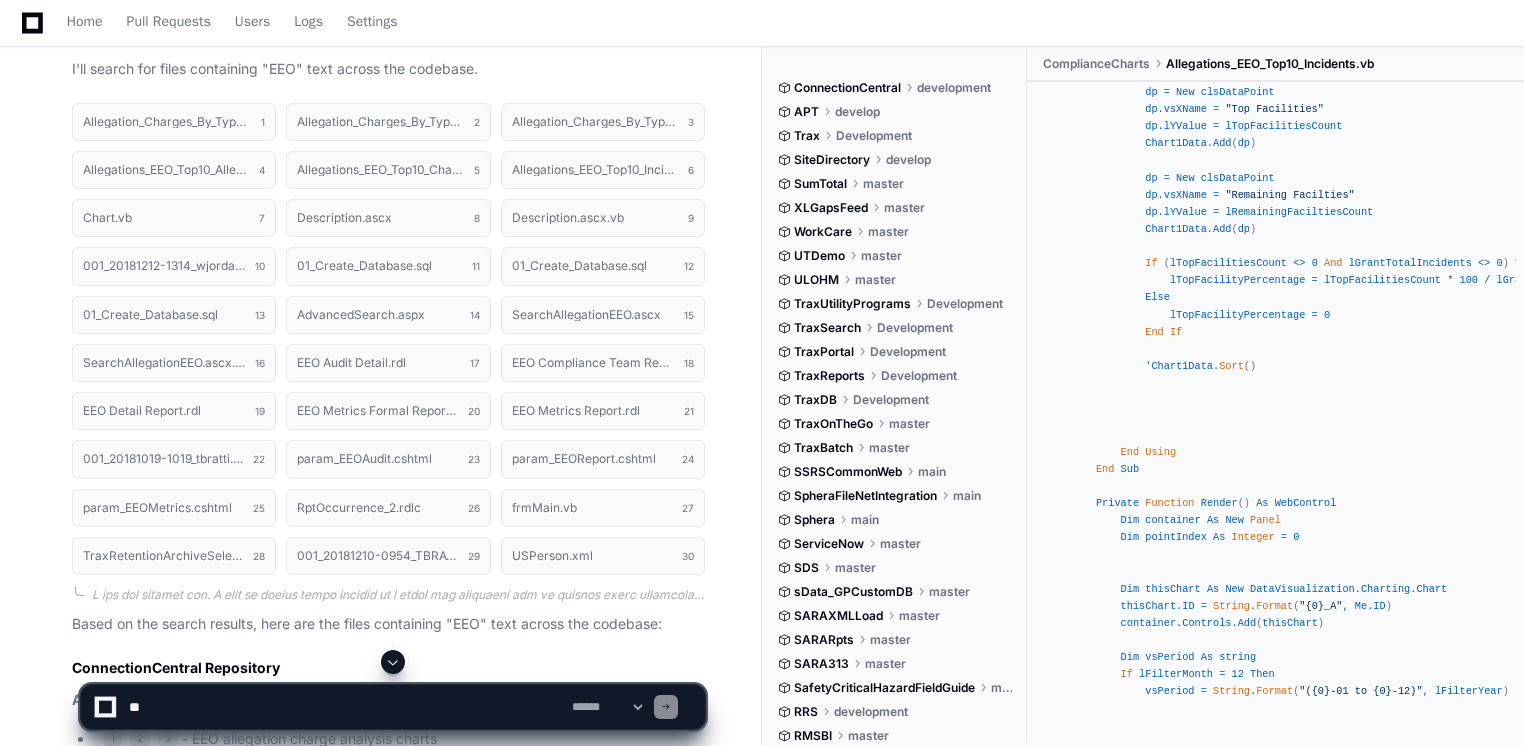 click on "APT" 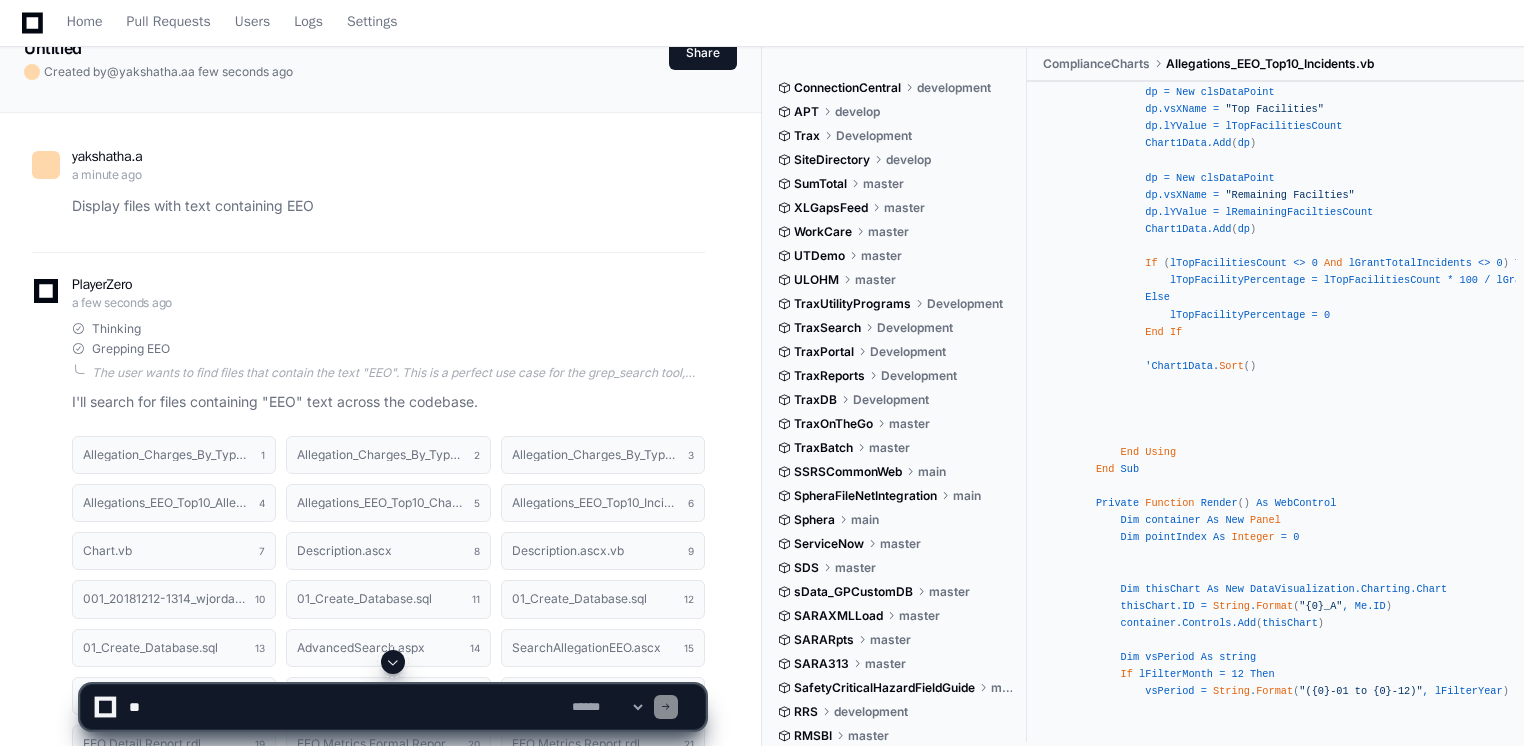scroll, scrollTop: 132, scrollLeft: 0, axis: vertical 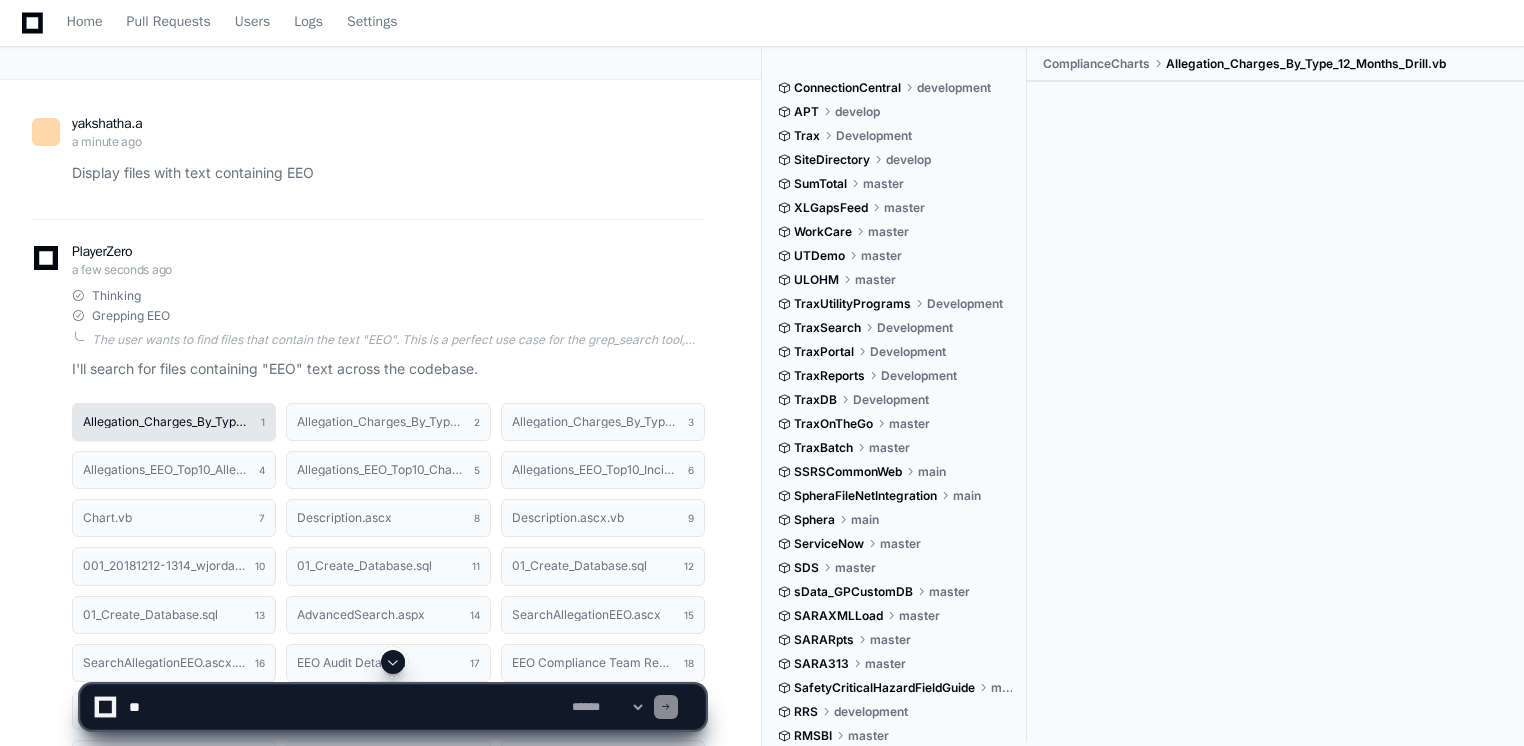 click on "Allegation_Charges_By_Type_12_Months_Drill.vb 1" 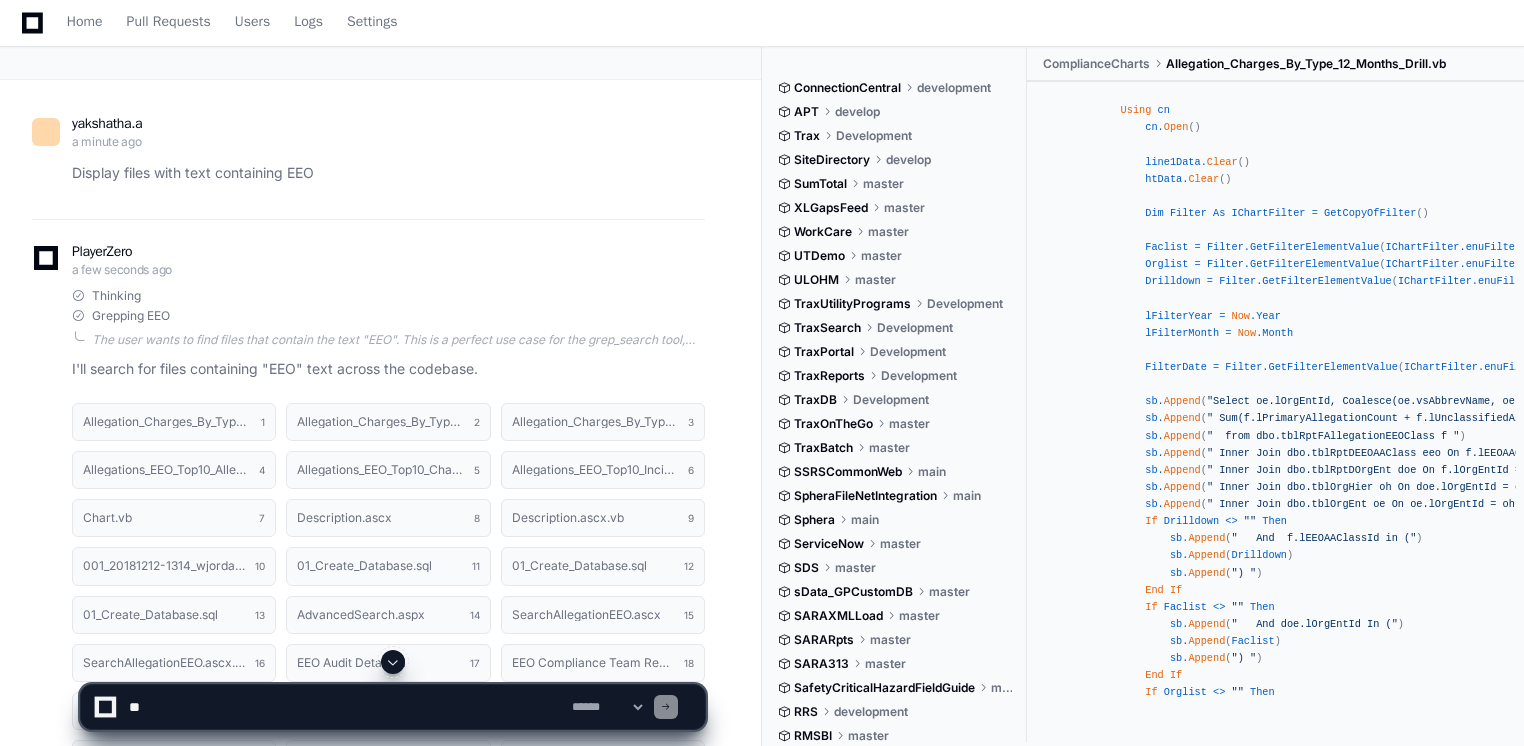 scroll, scrollTop: 1200, scrollLeft: 0, axis: vertical 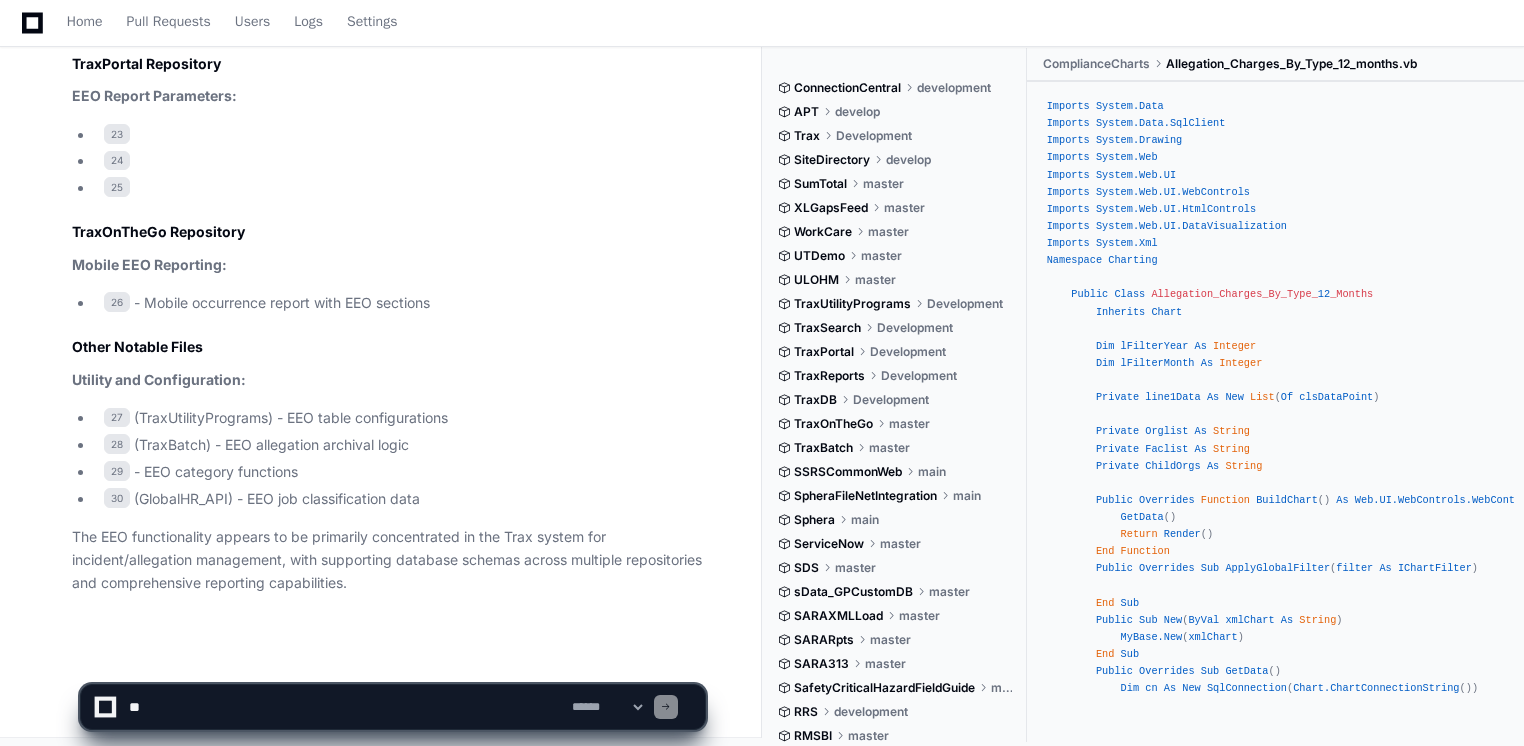 click 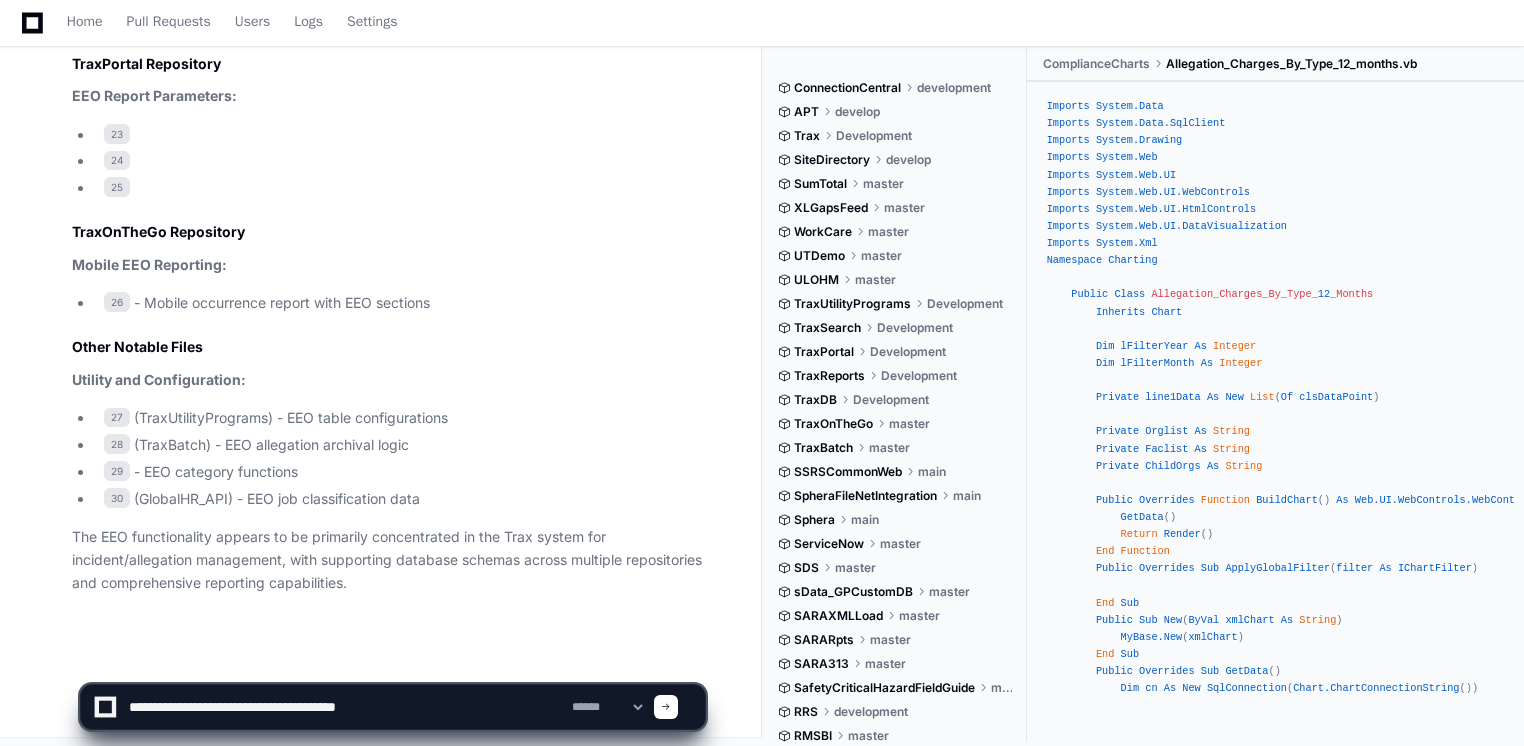 type on "**********" 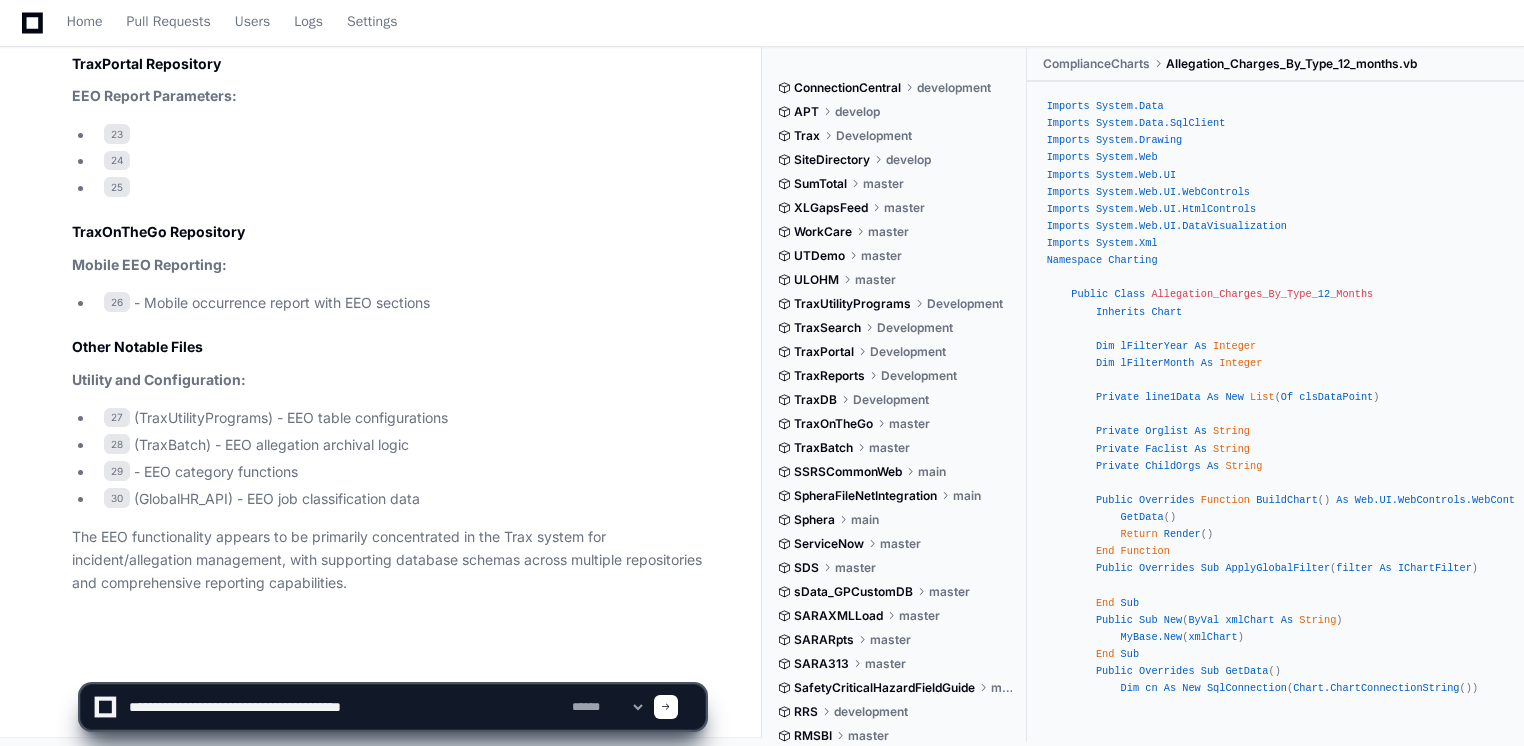 type 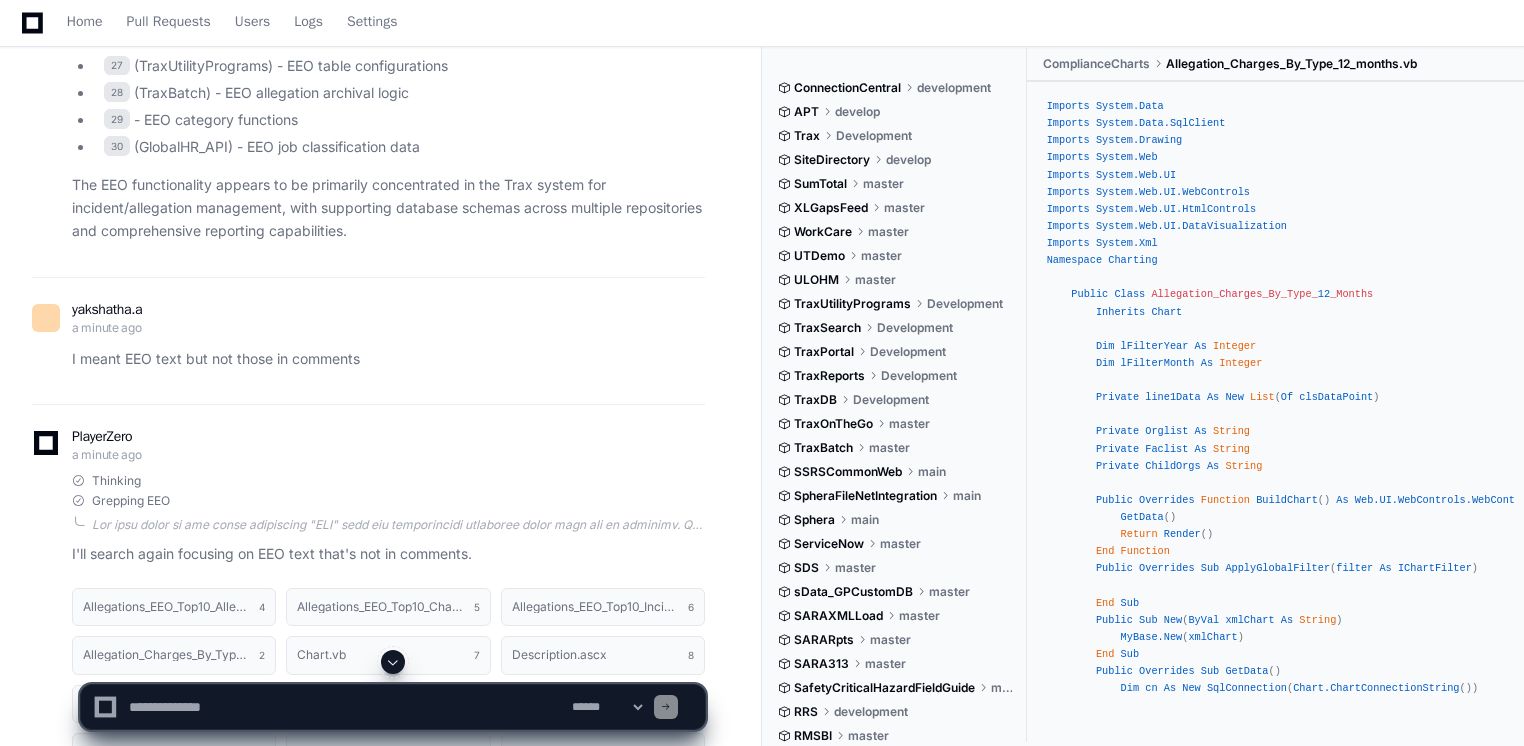 scroll, scrollTop: 2616, scrollLeft: 0, axis: vertical 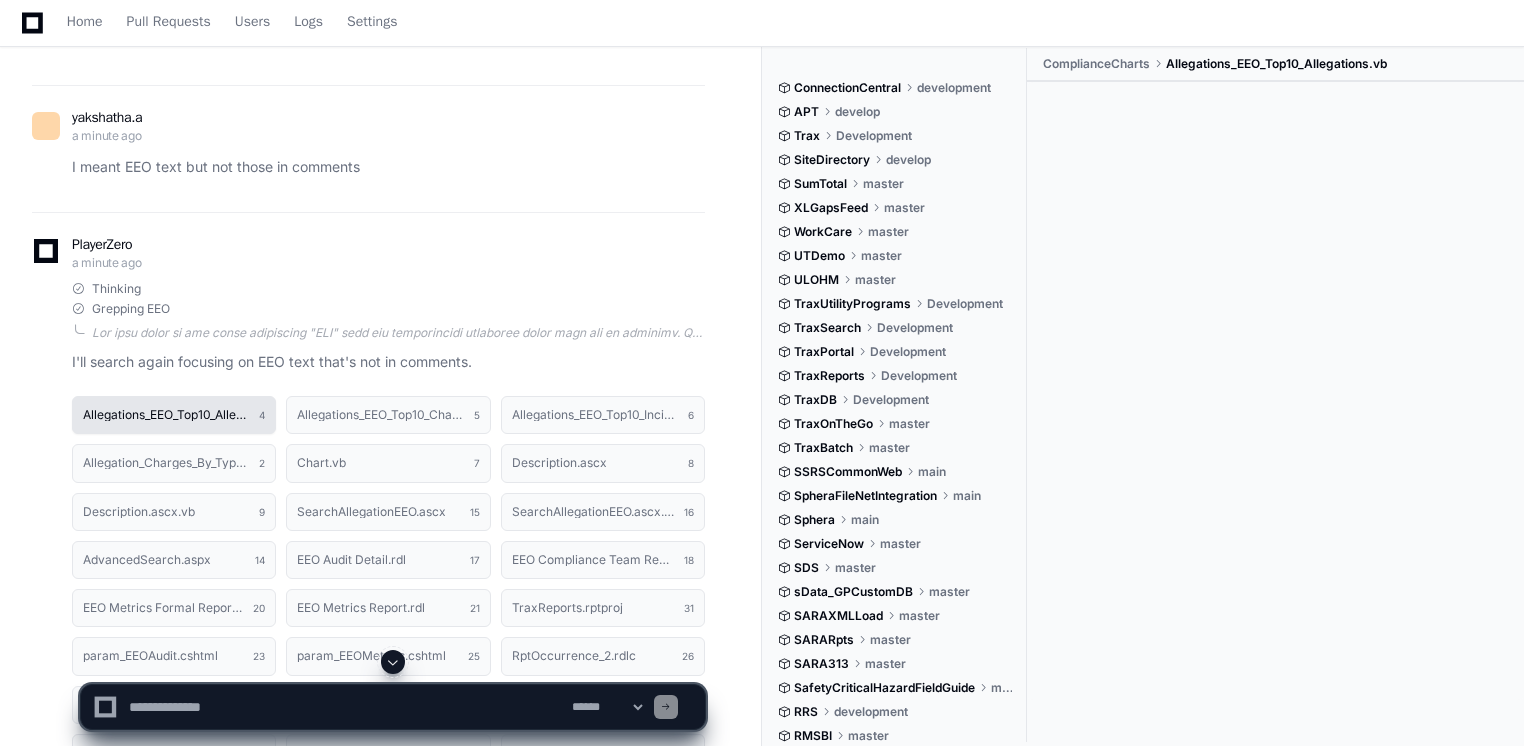 click on "Allegations_EEO_Top10_Allegations.vb 4" 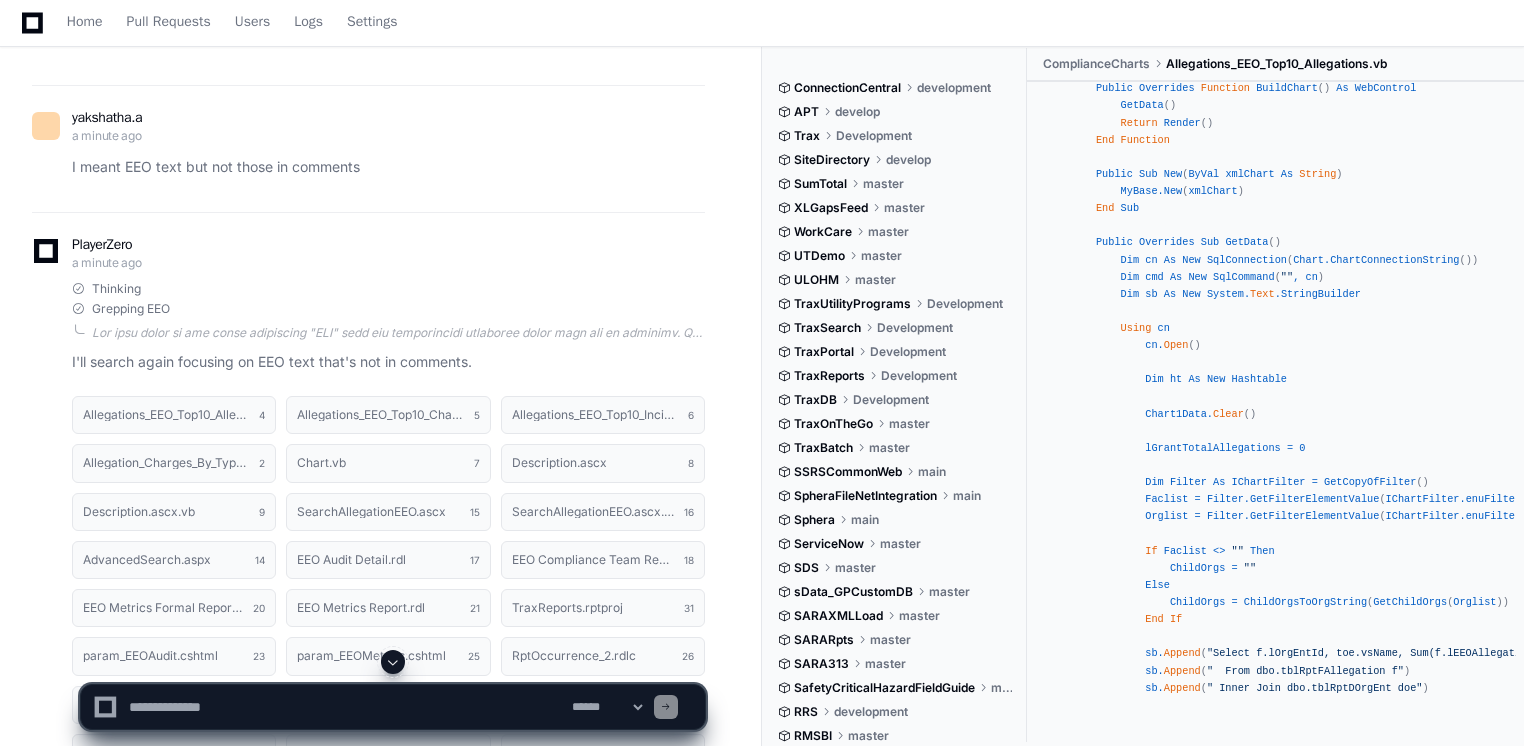 scroll, scrollTop: 1100, scrollLeft: 0, axis: vertical 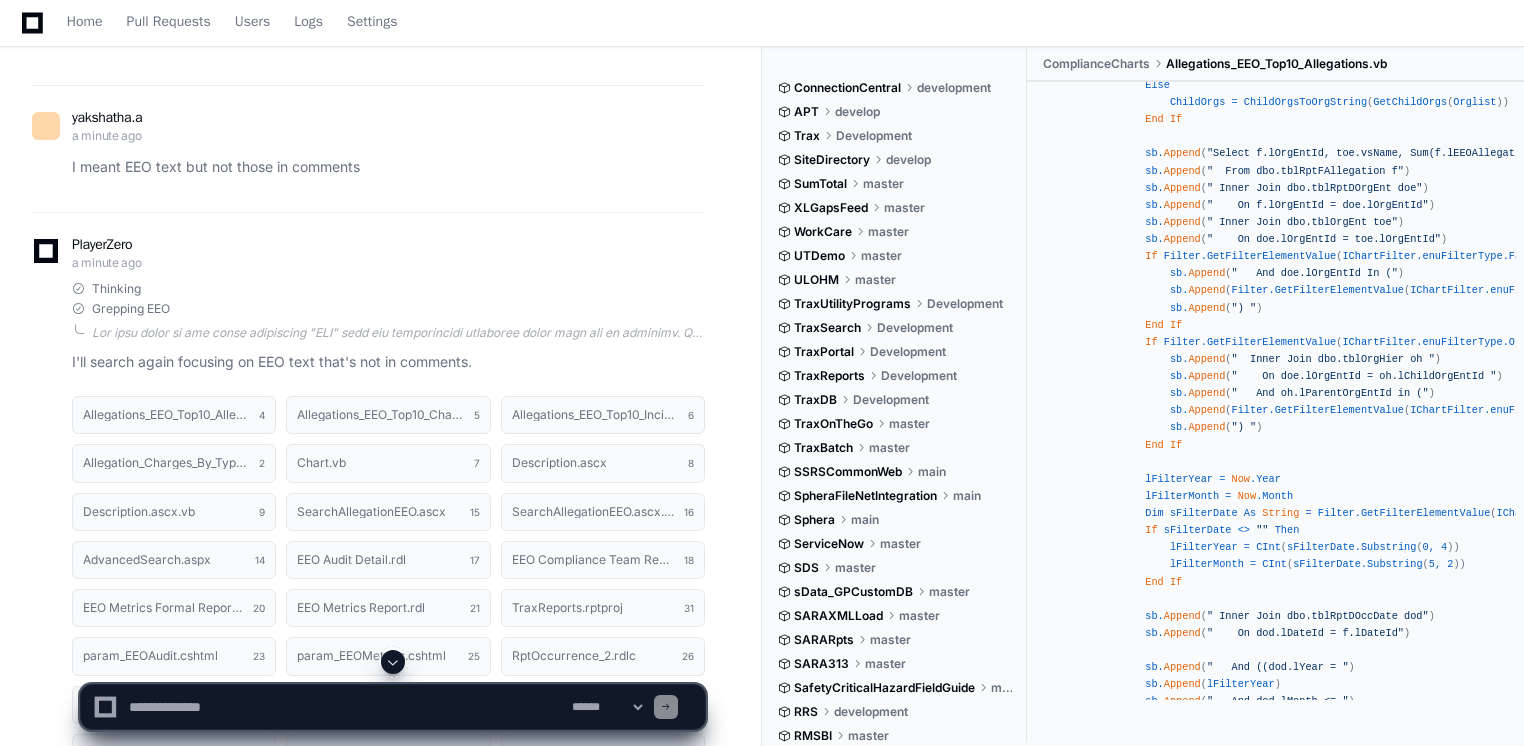 click on "Imports   System . Data
Imports   System . Data . SqlClient
Imports   System . Drawing
Imports   System . Web
Imports   System . Text
Imports   System . Web . UI
Imports   System . Web . UI . WebControls
Imports   System . Web . UI . HtmlControls
Imports   System . Web . UI . DataVisualization
Imports   System . Xml
Namespace   Charting
Public   Class   Allegations_EEO _Top10 _Allegations
Inherits   Chart
Dim   lFilterYear   As   Integer
Dim   lFilterMonth   As   Integer
Private   Chart1Data   As   New   List ( Of   clsDataPoint )
Private   Chart2Data   As   New   List ( Of   clsDataPoint )
Private   lGrantTotalAllegations   As   Integer
Private   lTopFacilitiesCount   As   Integer
Private   lRemainingFaciltiesCount   As   Integer
Private   lTopFacilityPercentage   As   Integer
Private   Orglist   As   String
Private   Faclist   As   String
Private   ChildOrgs" 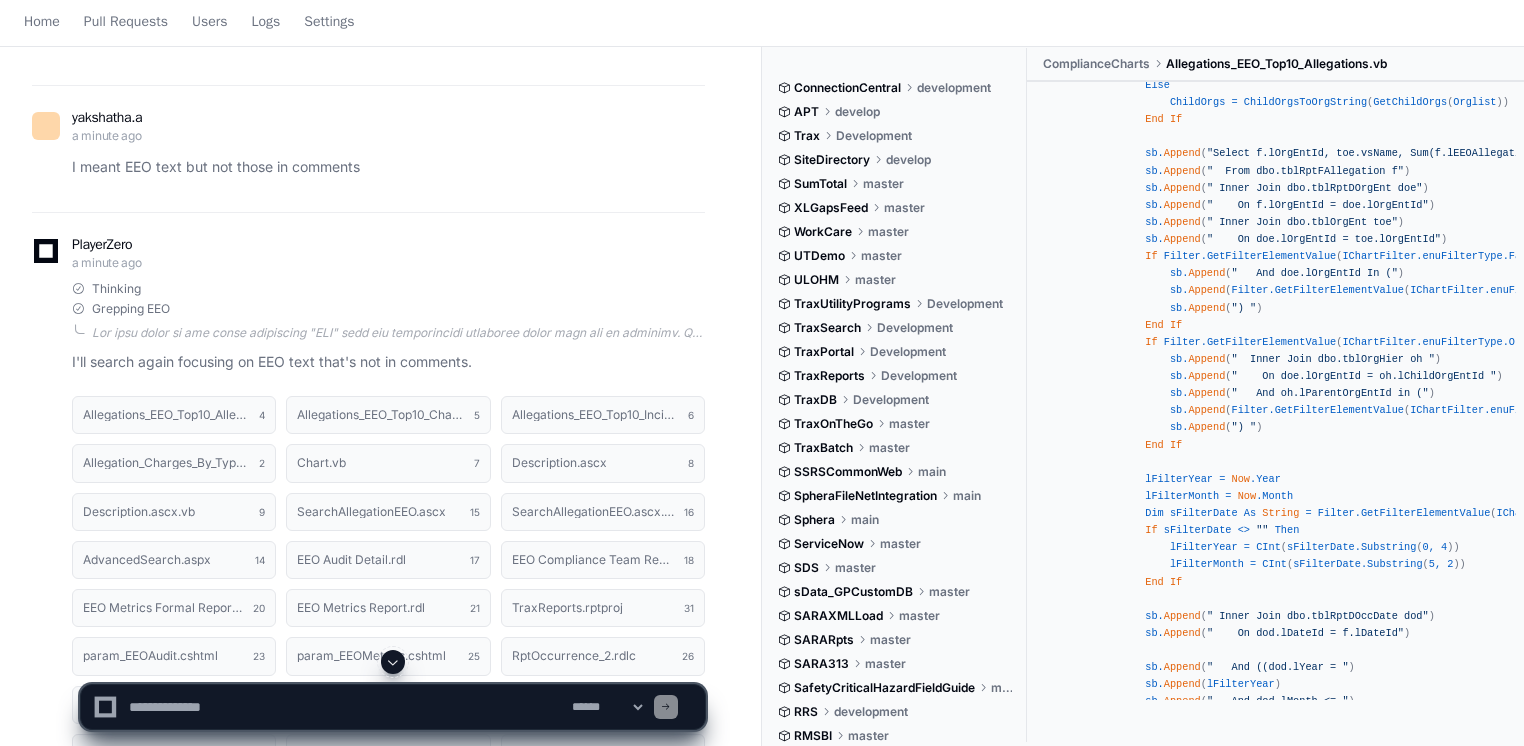 scroll, scrollTop: 0, scrollLeft: 0, axis: both 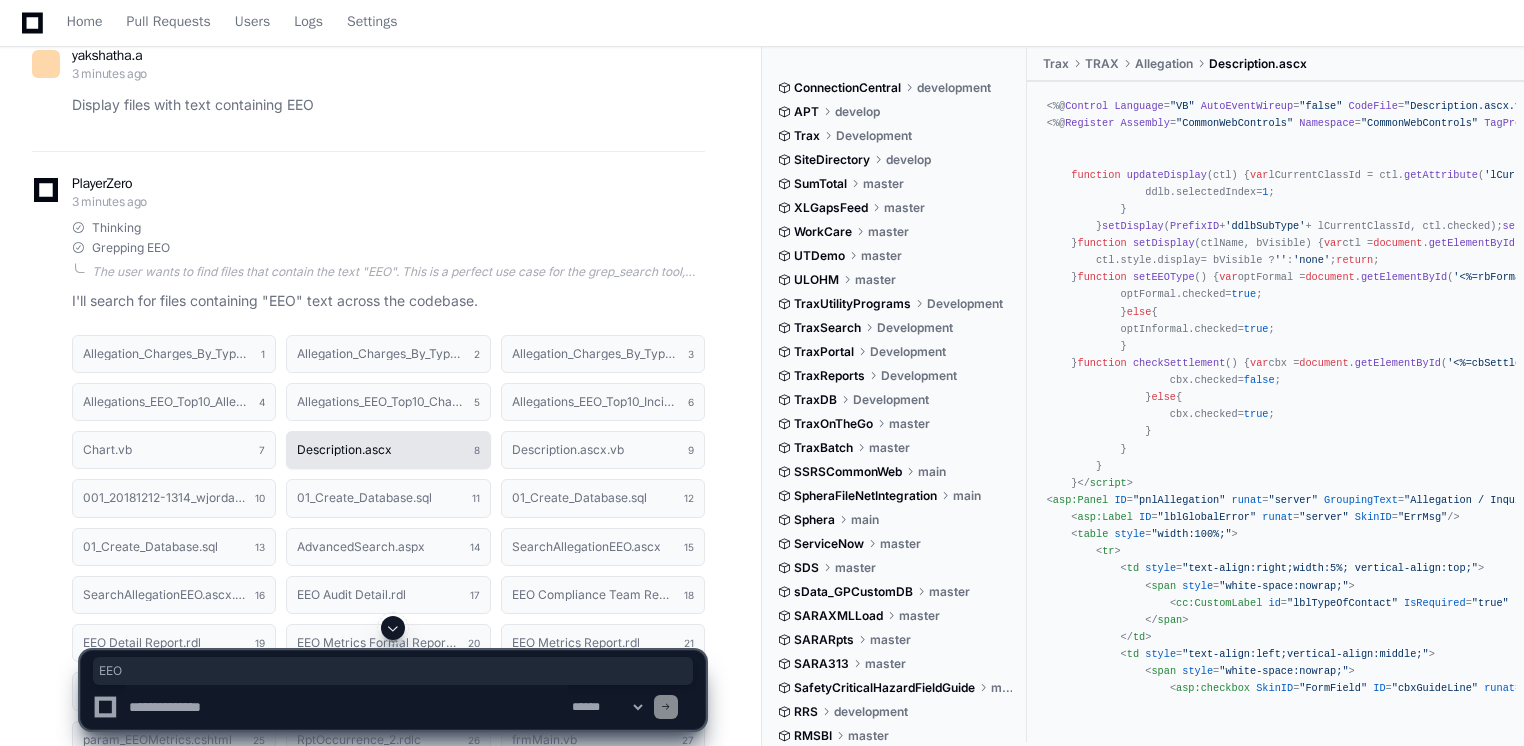 click on "Description.ascx" 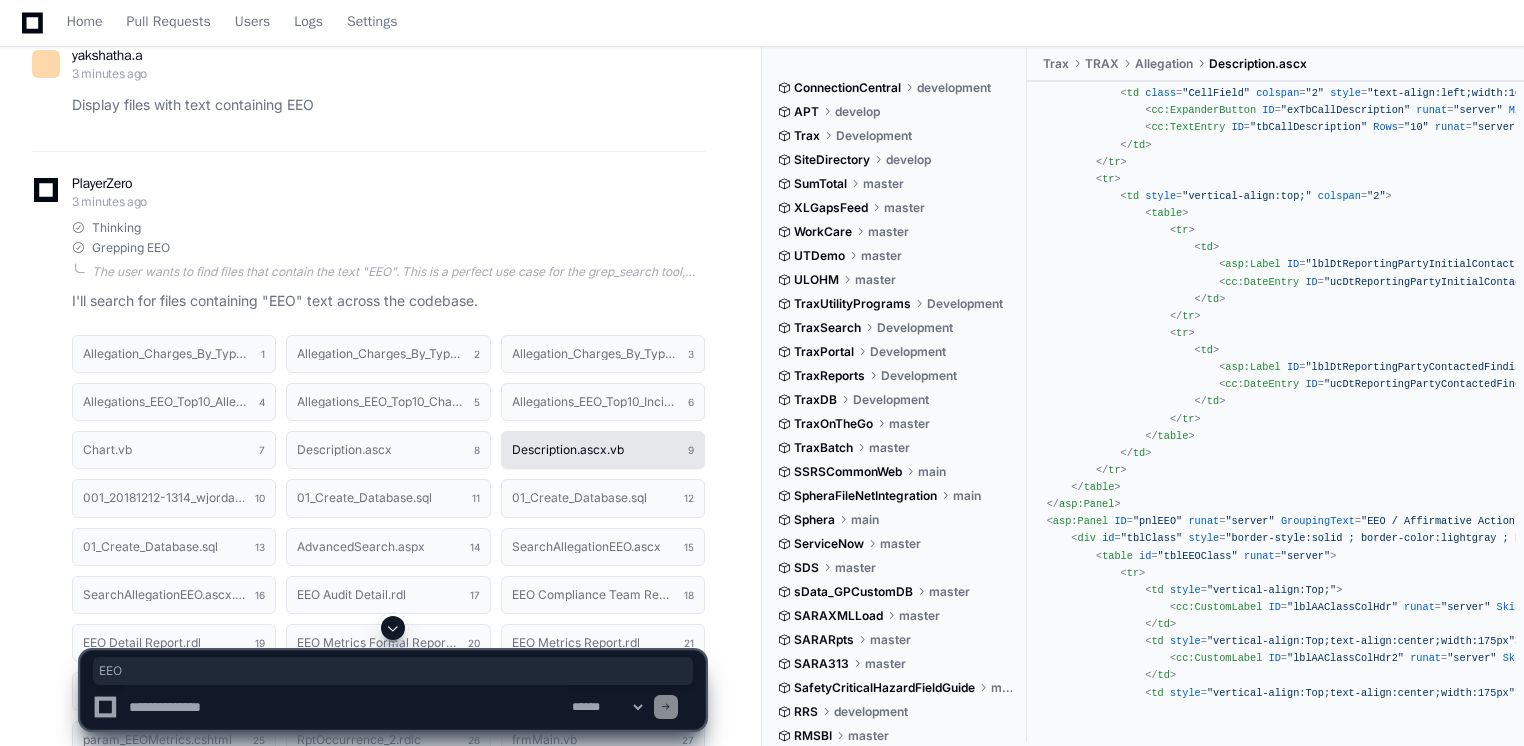 scroll, scrollTop: 0, scrollLeft: 0, axis: both 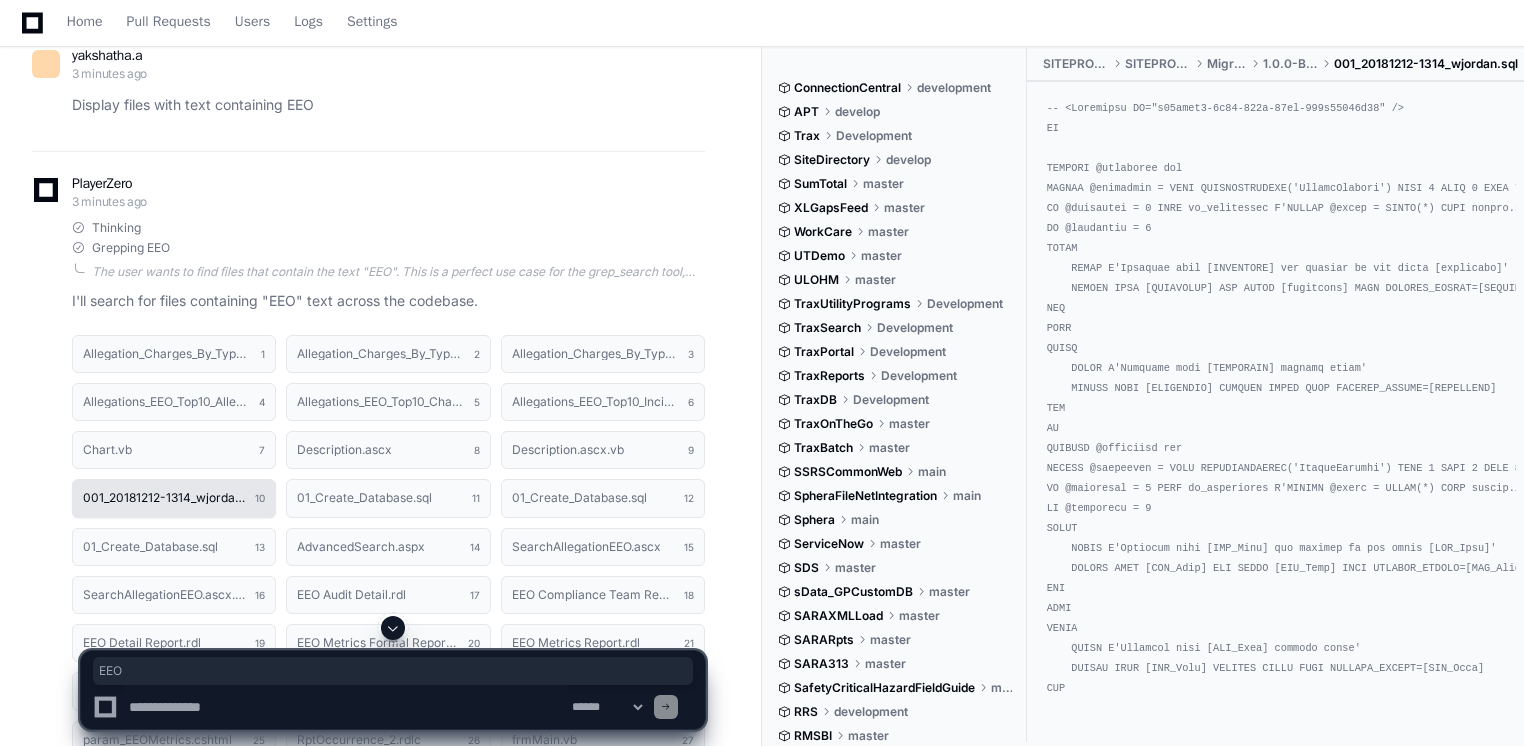 click on "001_20181212-1314_wjordan.sql 10" 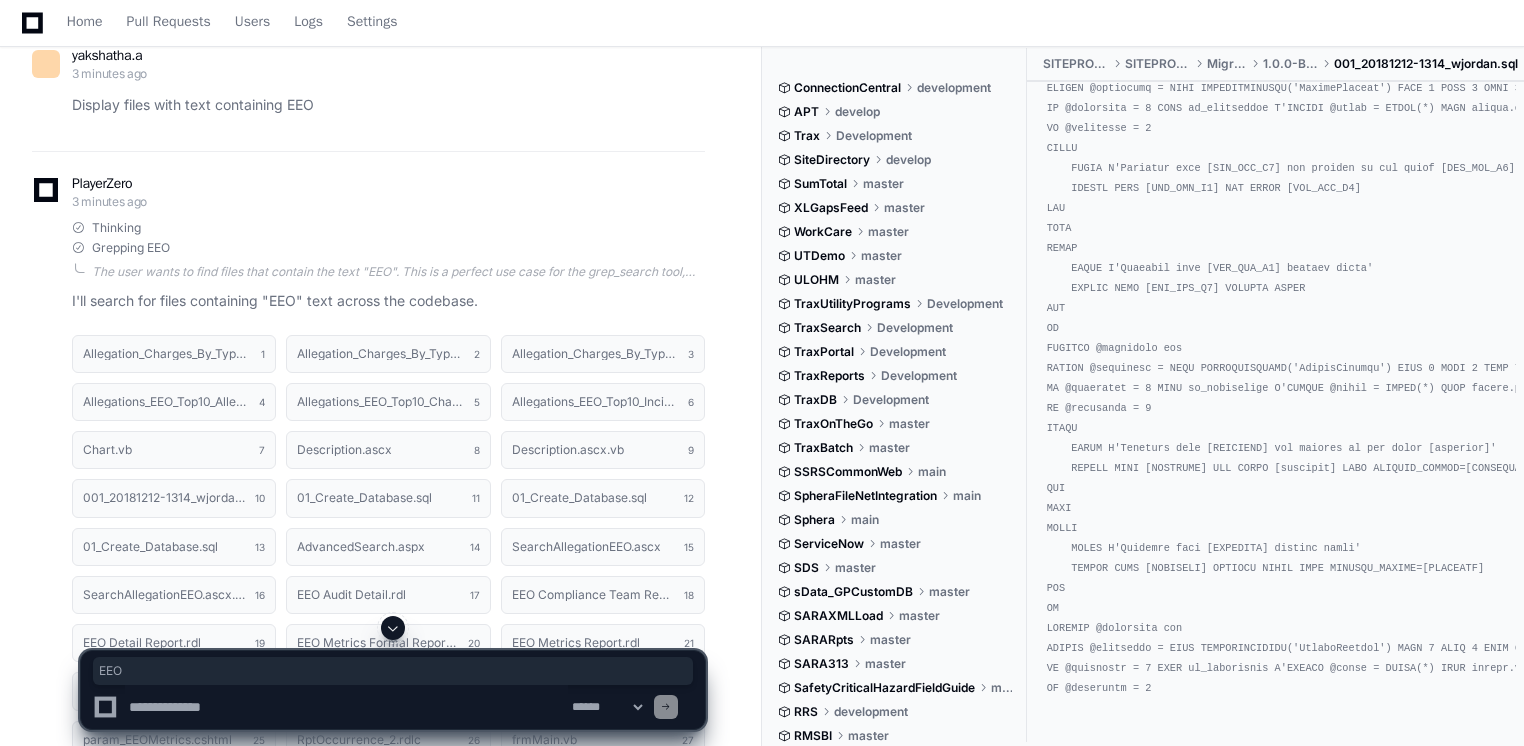 scroll, scrollTop: 2200, scrollLeft: 0, axis: vertical 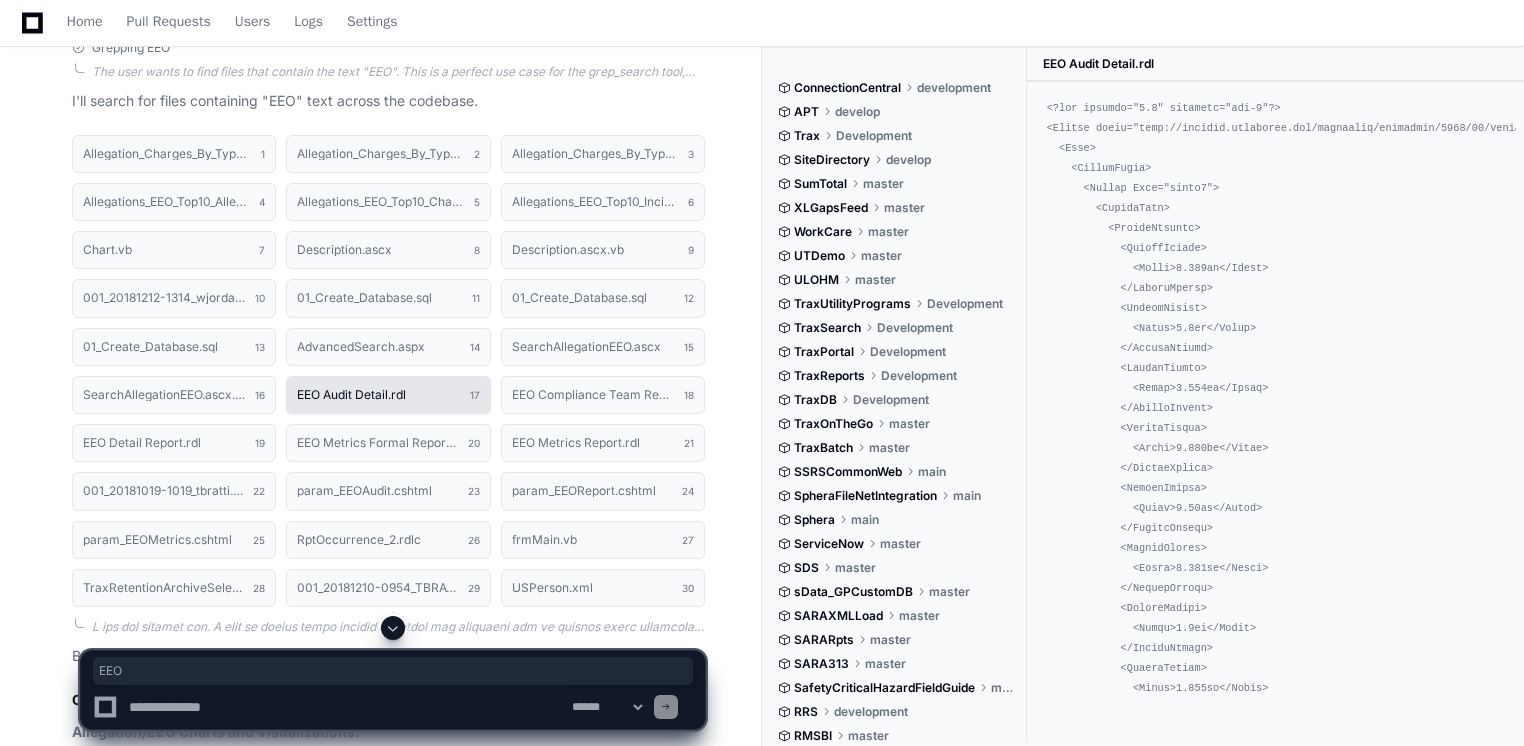 click on "EEO Audit Detail.rdl" 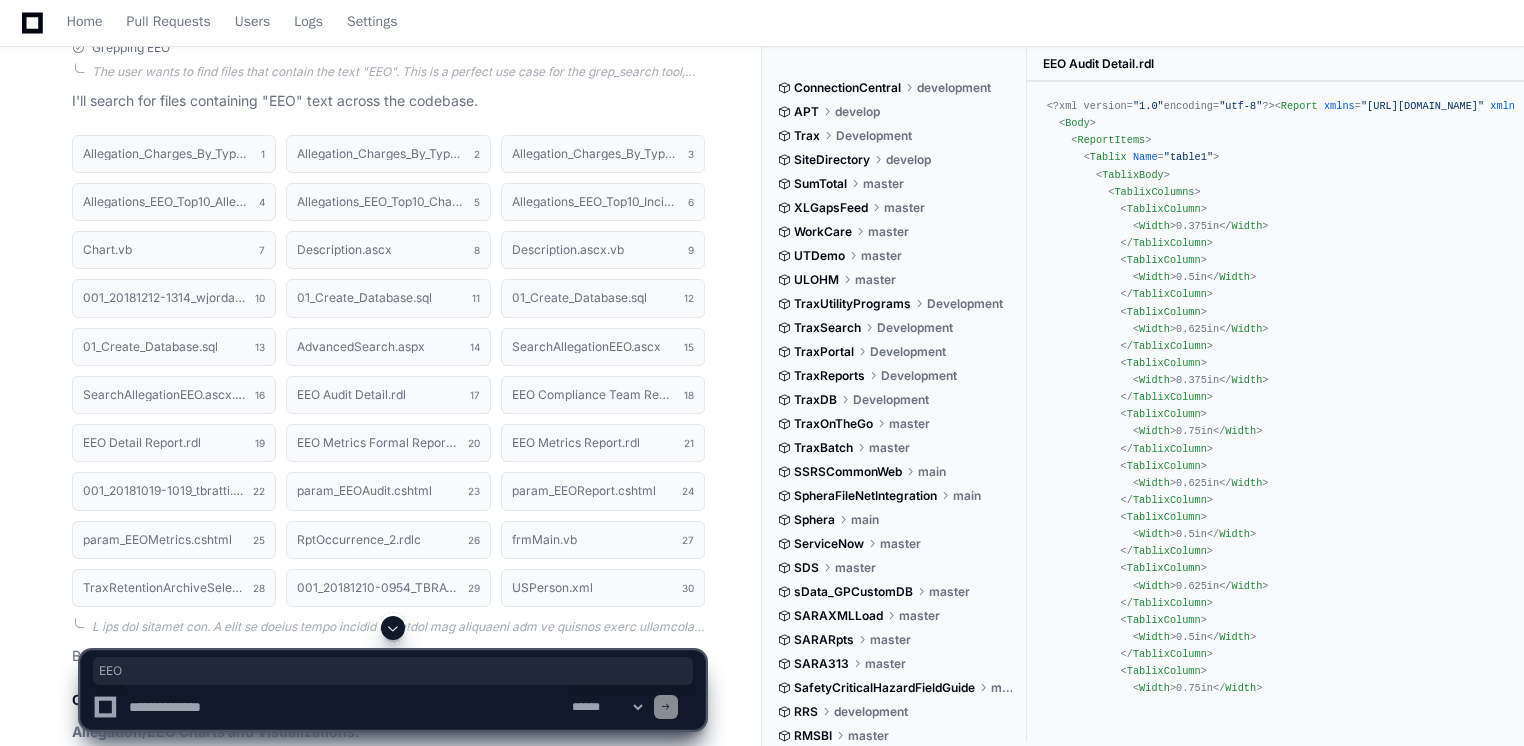 click on "TraxReports" 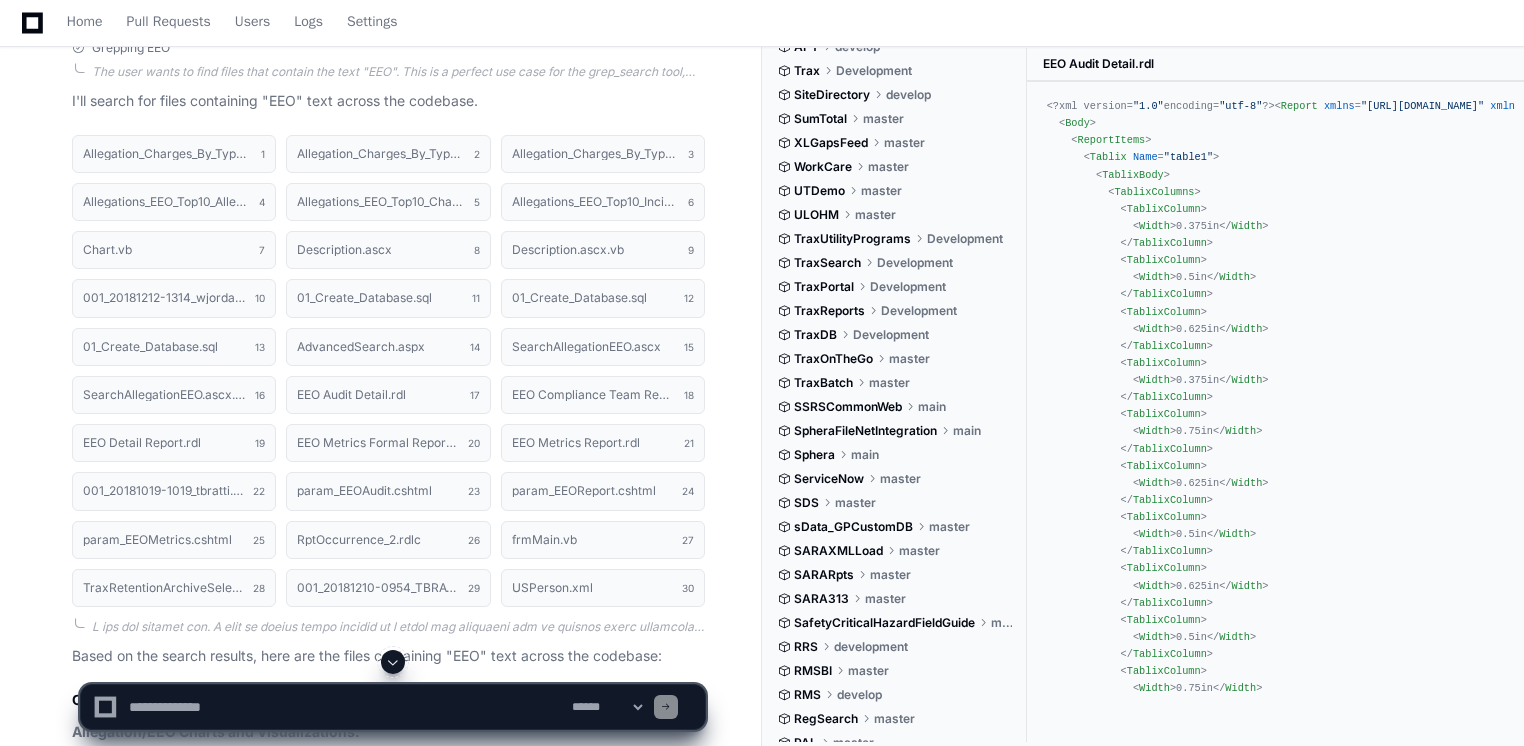scroll, scrollTop: 100, scrollLeft: 0, axis: vertical 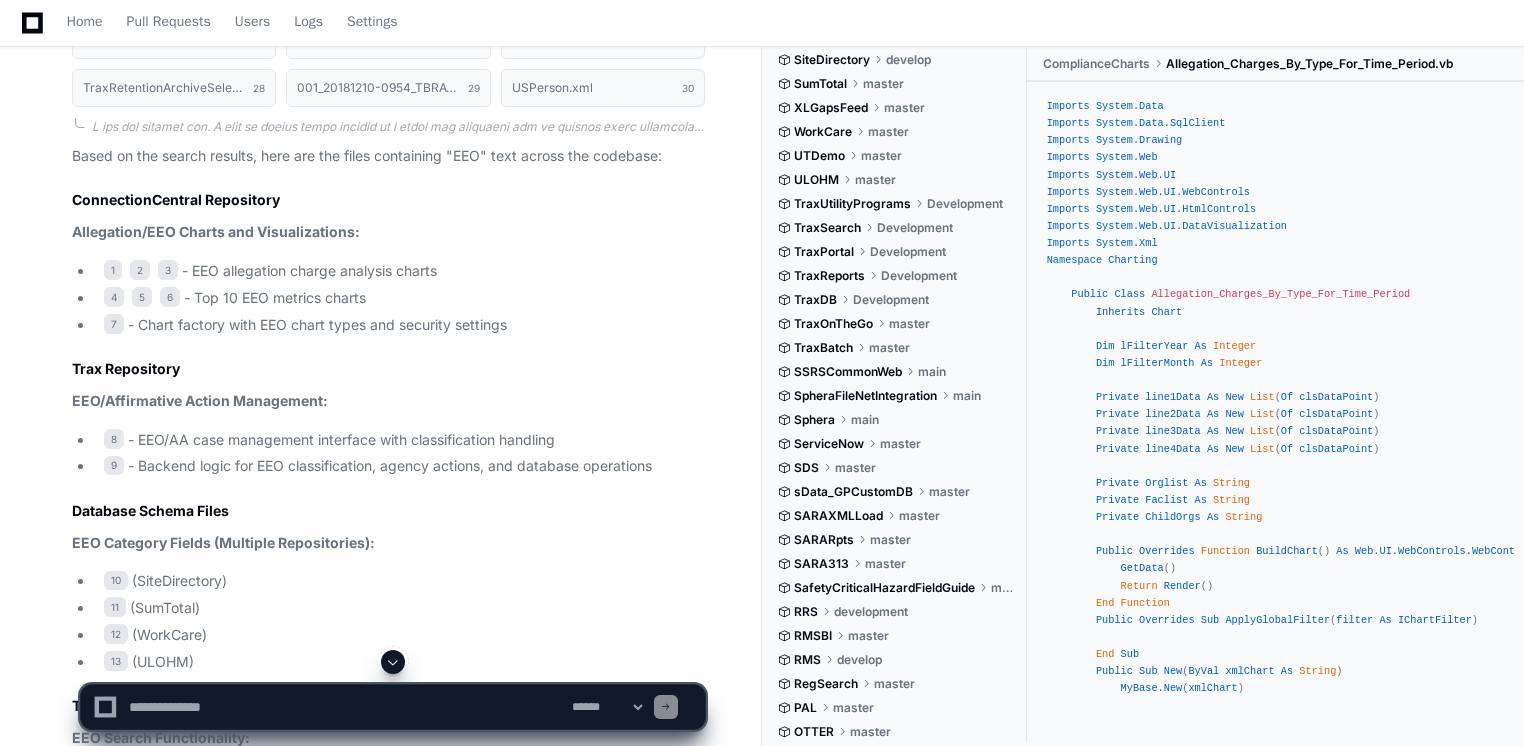 click on "_Period" 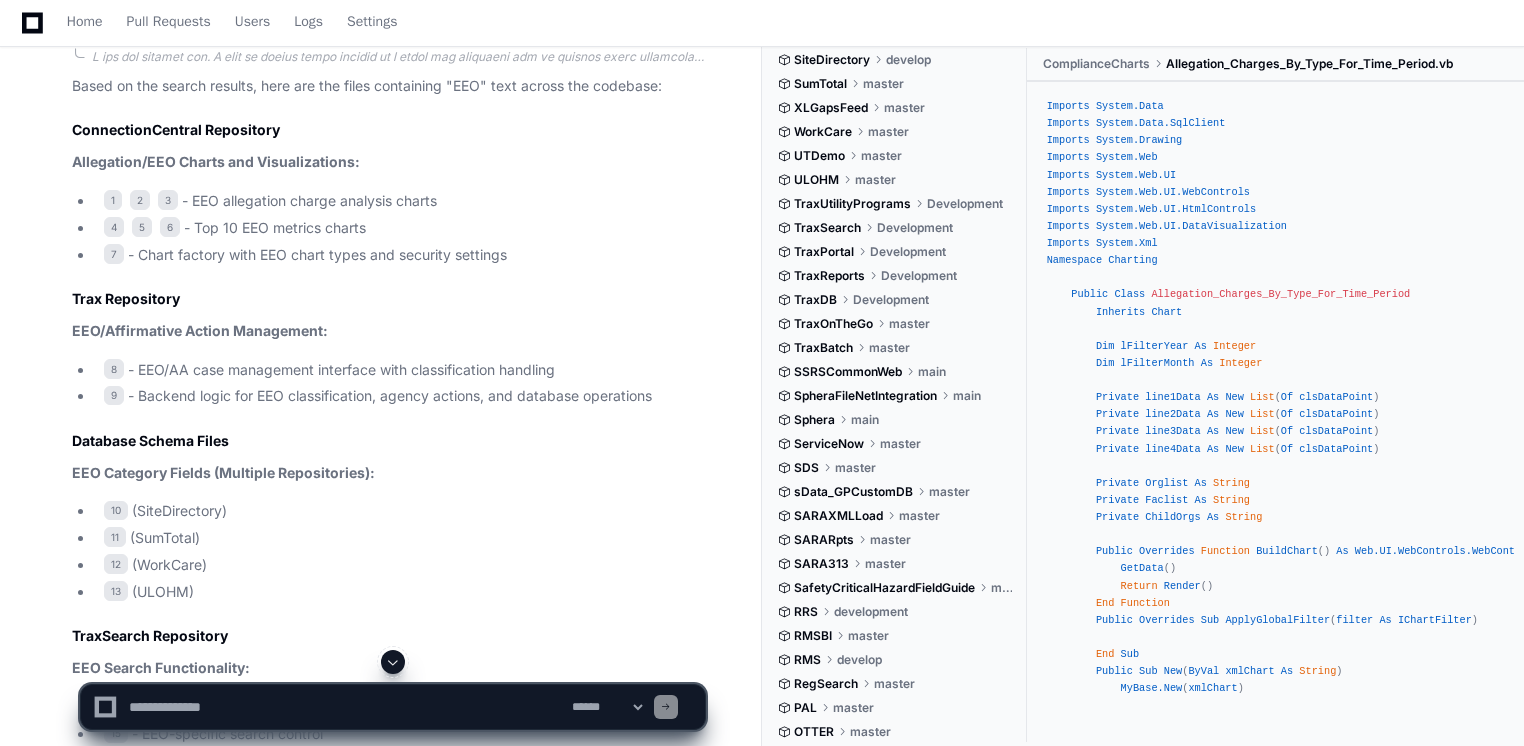 scroll, scrollTop: 1000, scrollLeft: 0, axis: vertical 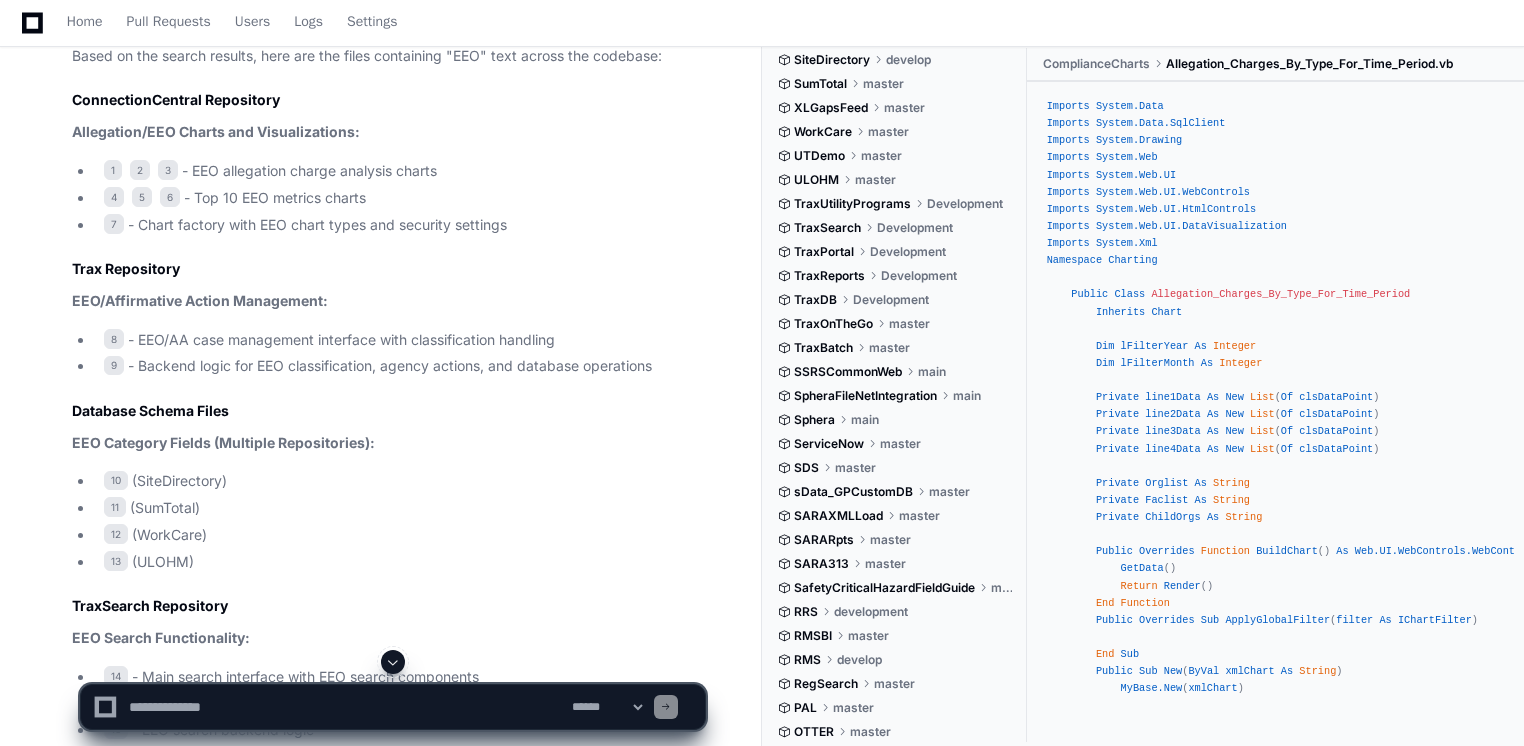 click on "Based on the search results, here are the files containing "EEO" text across the codebase:
ConnectionCentral Repository
Allegation/EEO Charts and Visualizations:
1 2 3  - EEO allegation charge analysis charts
4 5 6  - Top 10 EEO metrics charts
7  - Chart factory with EEO chart types and security settings
Trax Repository
EEO/Affirmative Action Management:
8  - EEO/AA case management interface with classification handling
9  - Backend logic for EEO classification, agency actions, and database operations
Database Schema Files
EEO Category Fields (Multiple Repositories):
10  (SiteDirectory)
11  (SumTotal)
12  (WorkCare)
13  (ULOHM)
TraxSearch Repository
EEO Search Functionality:
14  - Main search interface with EEO search components
15  - EEO-specific search control
16  - EEO search backend logic
TraxReports Repository
EEO Report Files:
17  - EEO audit detail report
18  - EEO compliance team report
19  - EEO detail report
20
21
22 )" 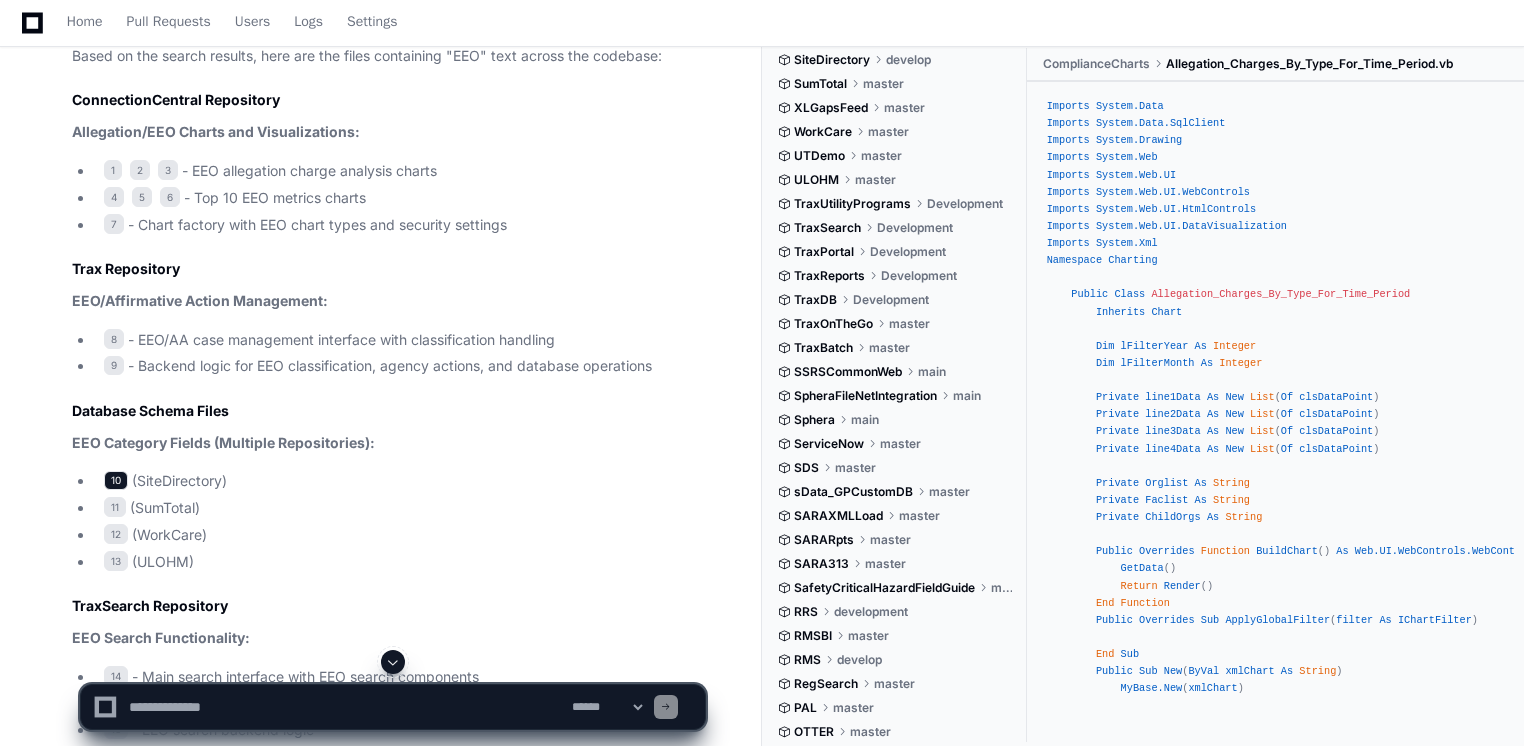 click on "10" 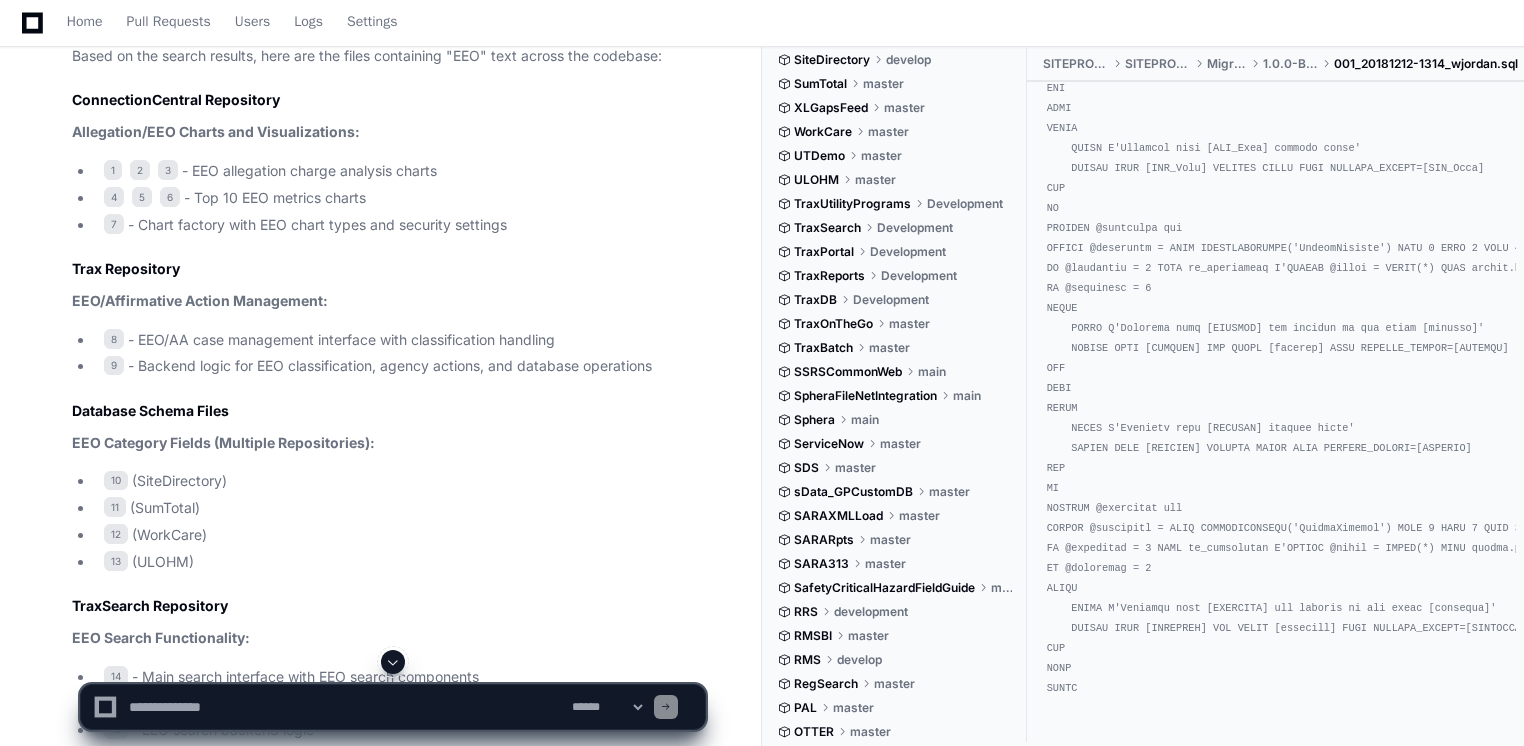 scroll, scrollTop: 1000, scrollLeft: 0, axis: vertical 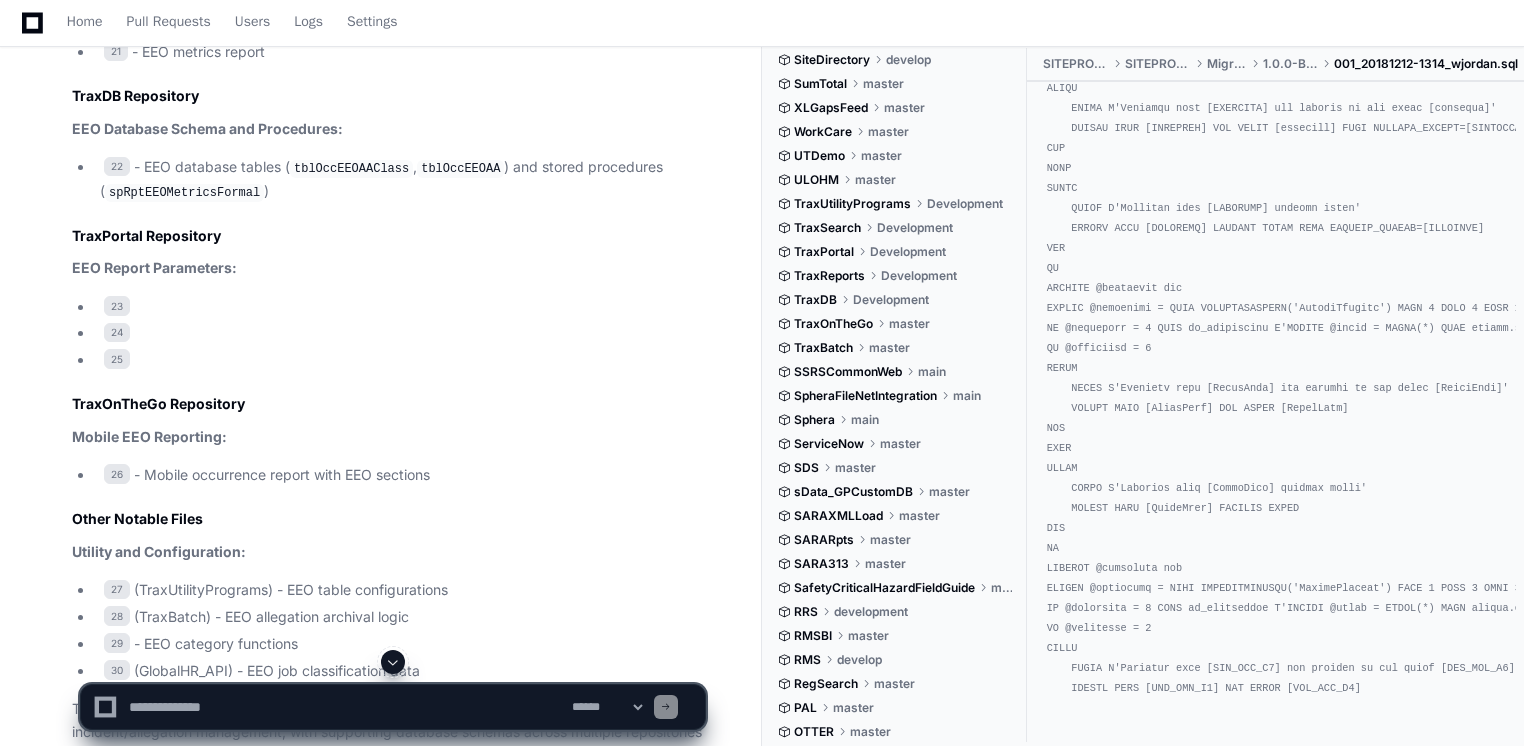 click 